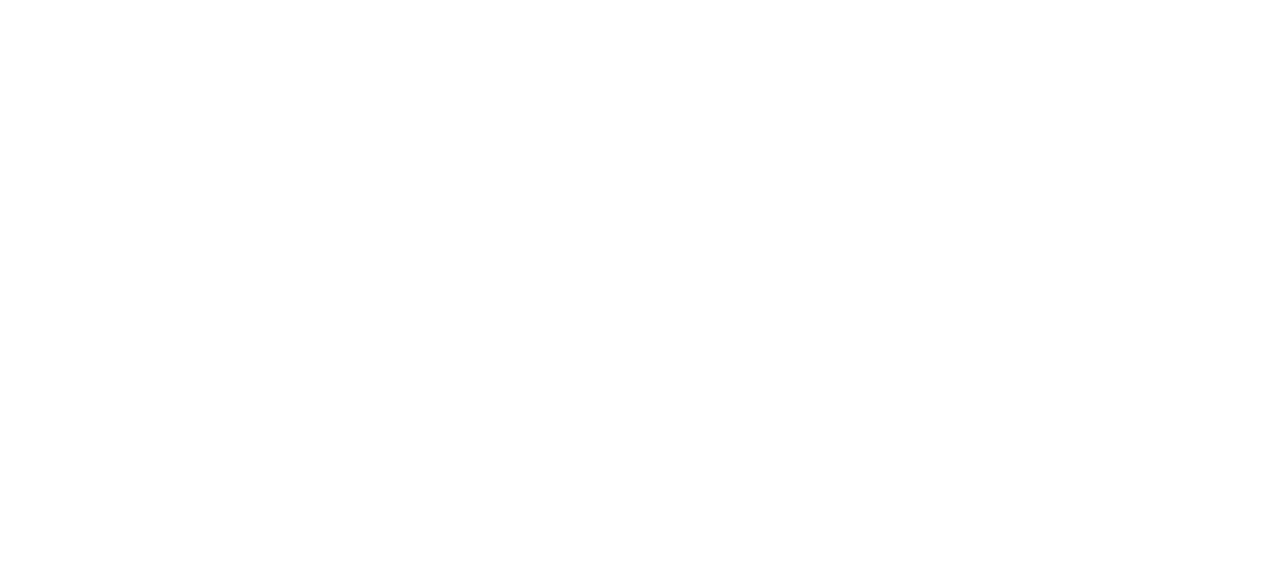 scroll, scrollTop: 0, scrollLeft: 0, axis: both 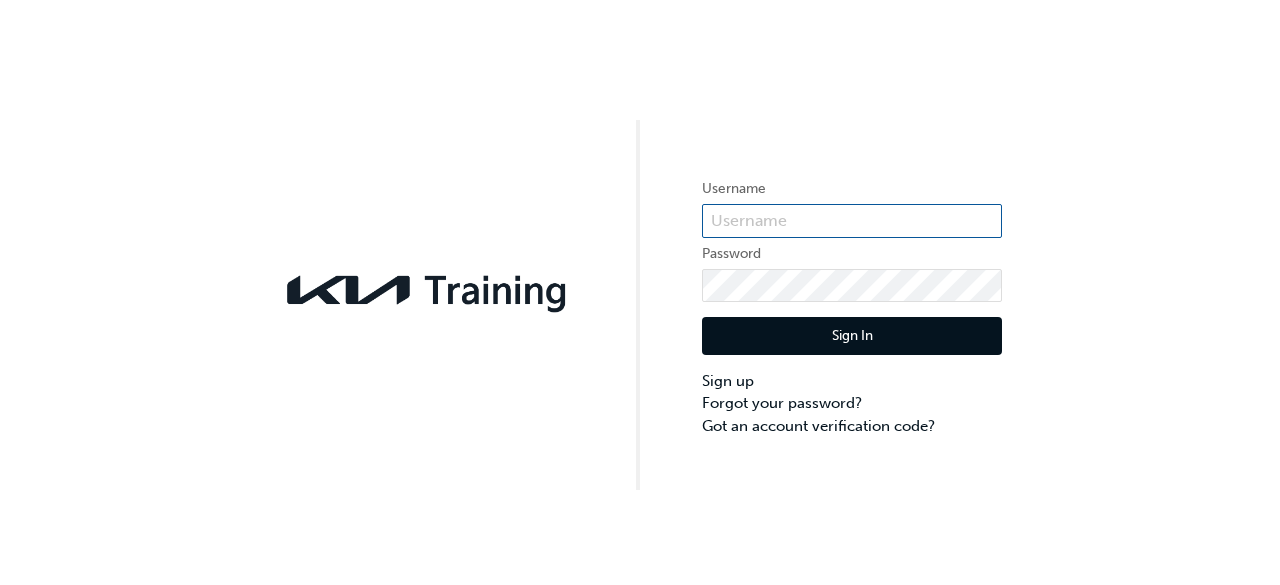 click at bounding box center [852, 221] 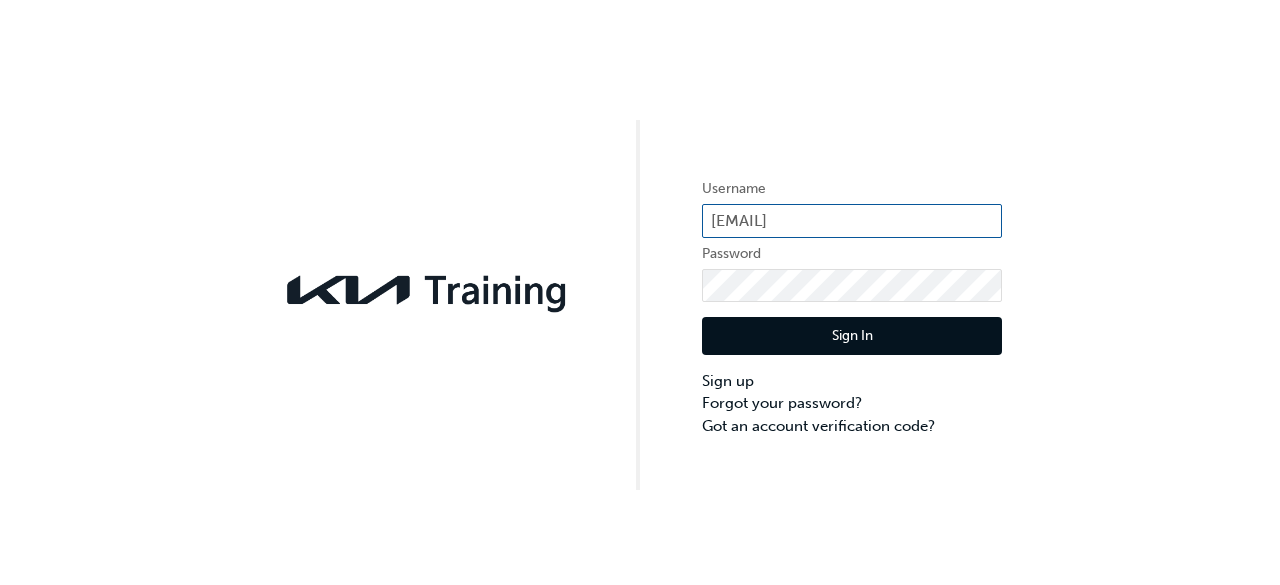 type on "chanbomi@naver.com" 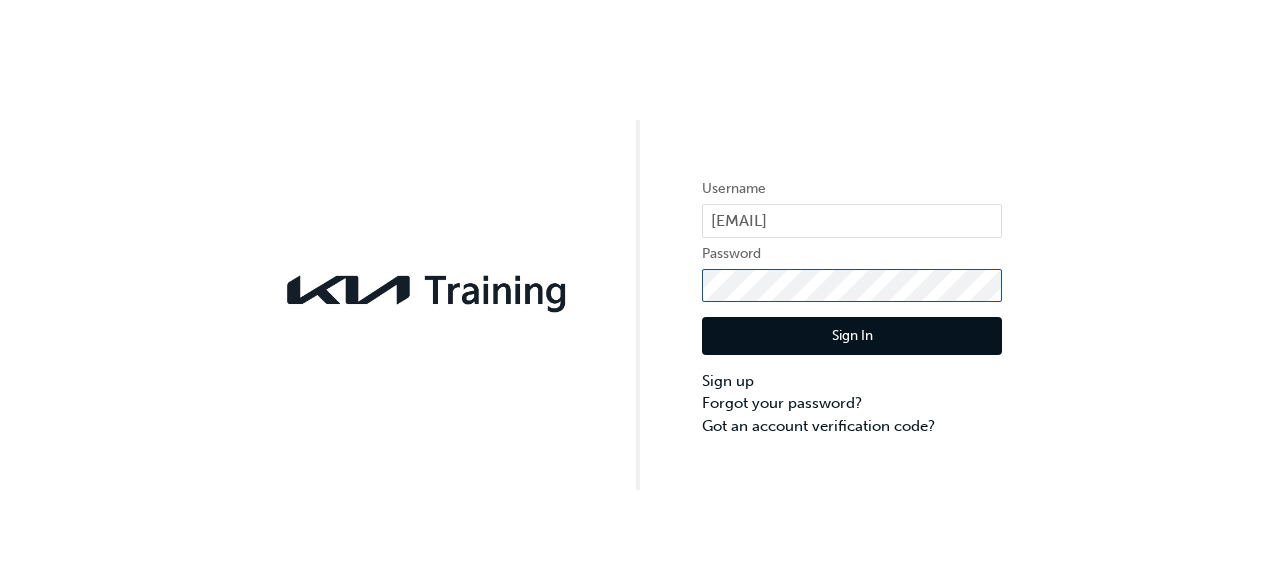 click on "Sign In" at bounding box center (852, 336) 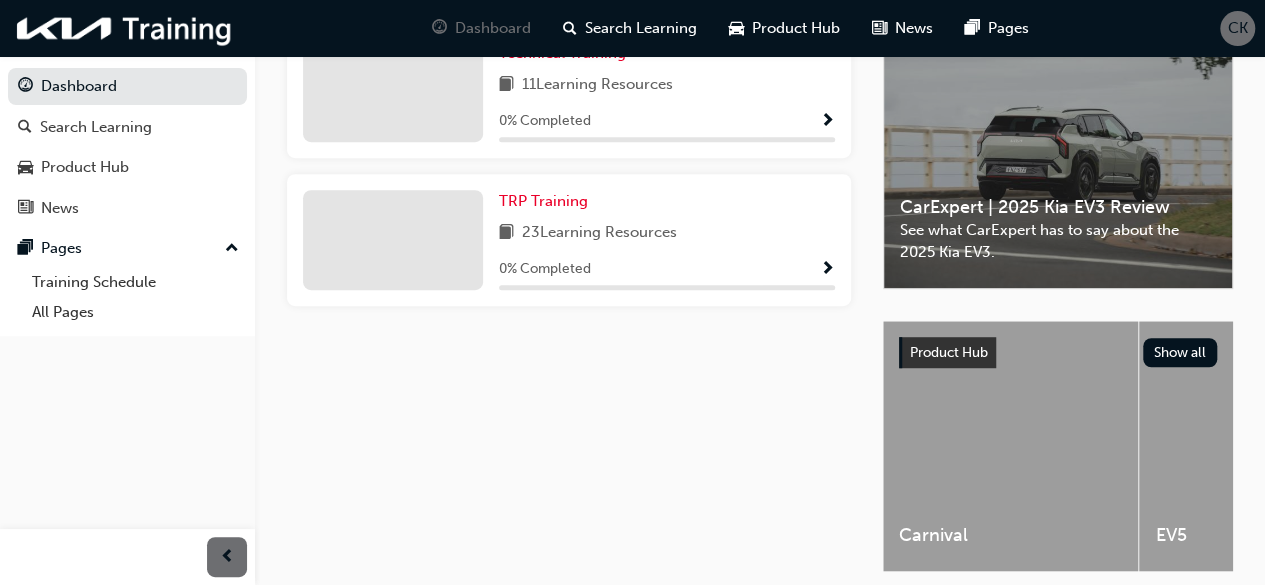 scroll, scrollTop: 585, scrollLeft: 0, axis: vertical 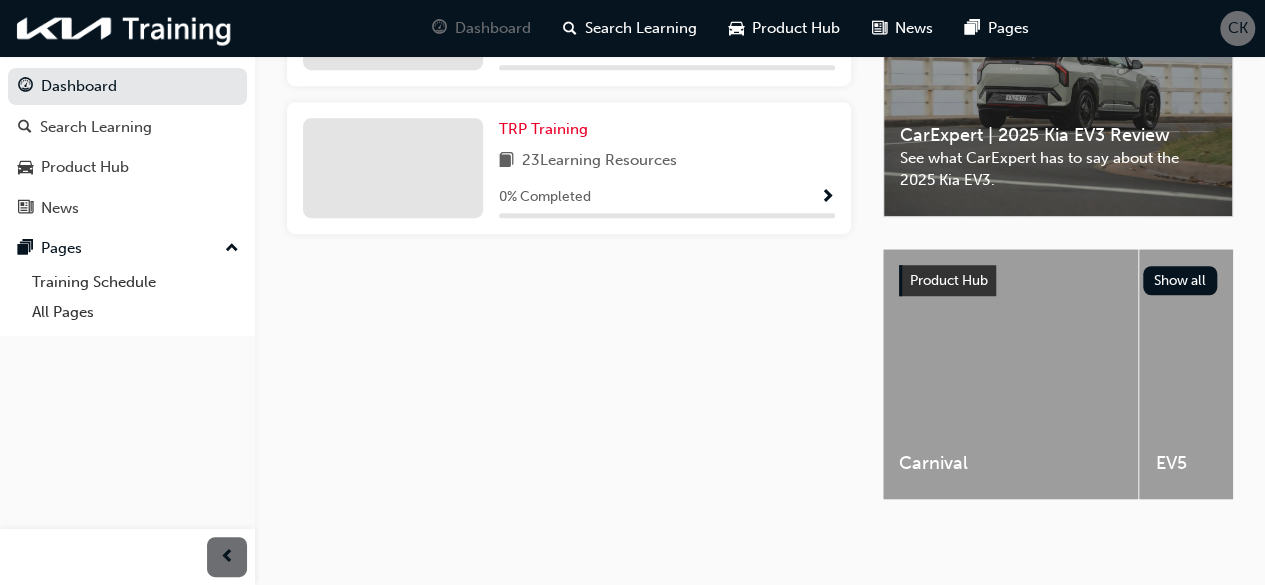 click on "23  Learning Resources" at bounding box center (599, 161) 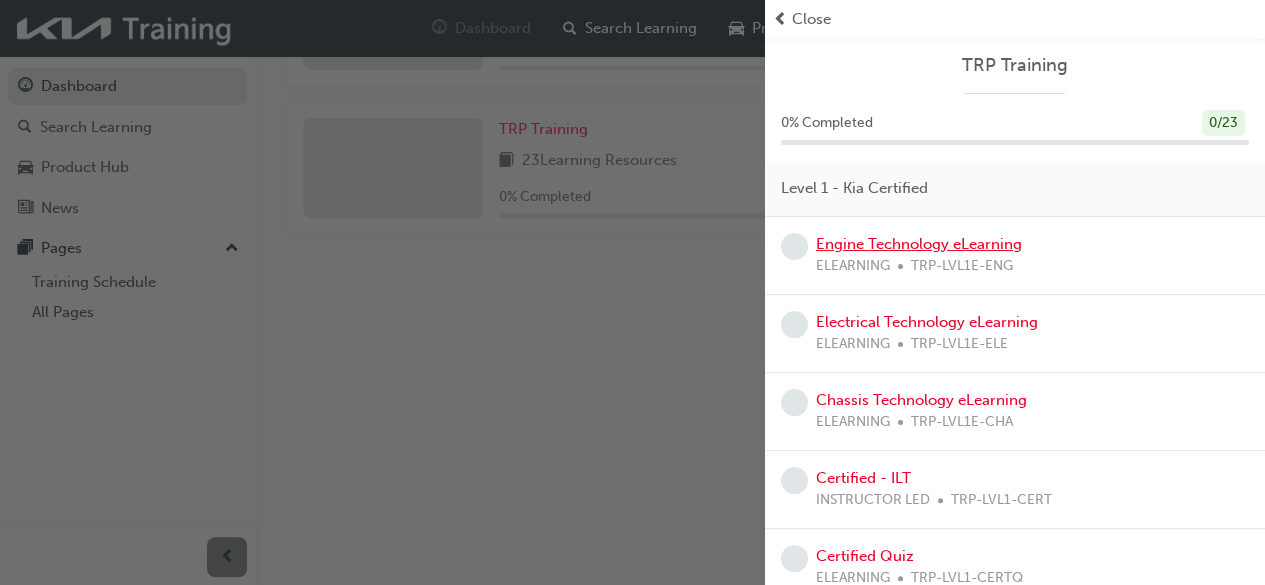 click on "Engine Technology eLearning" at bounding box center [919, 244] 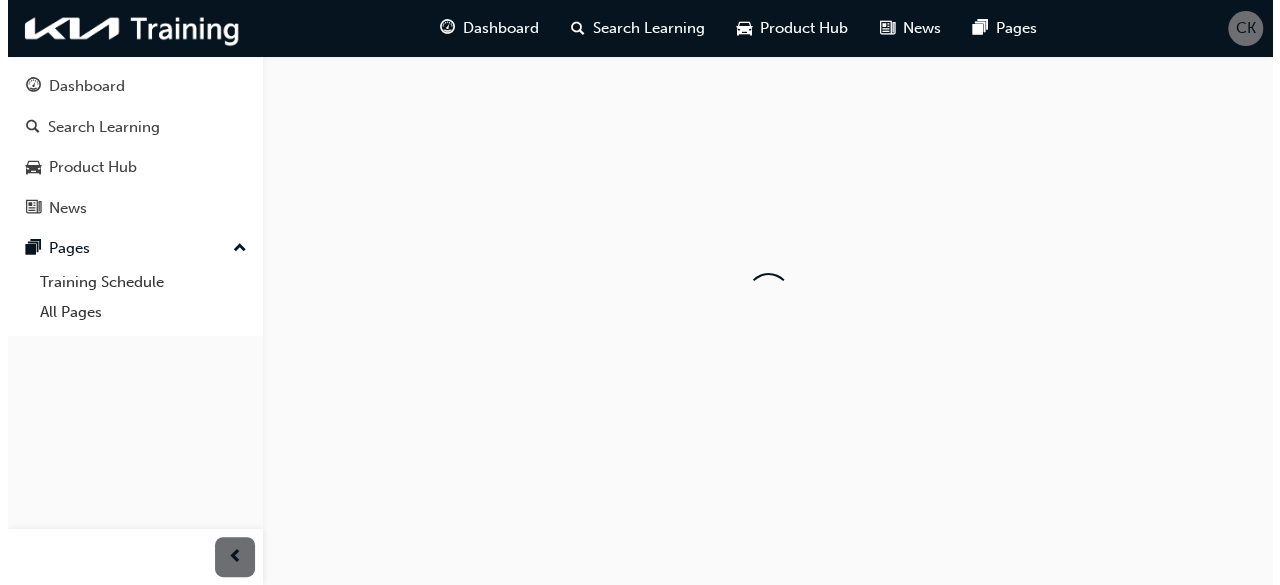 scroll, scrollTop: 0, scrollLeft: 0, axis: both 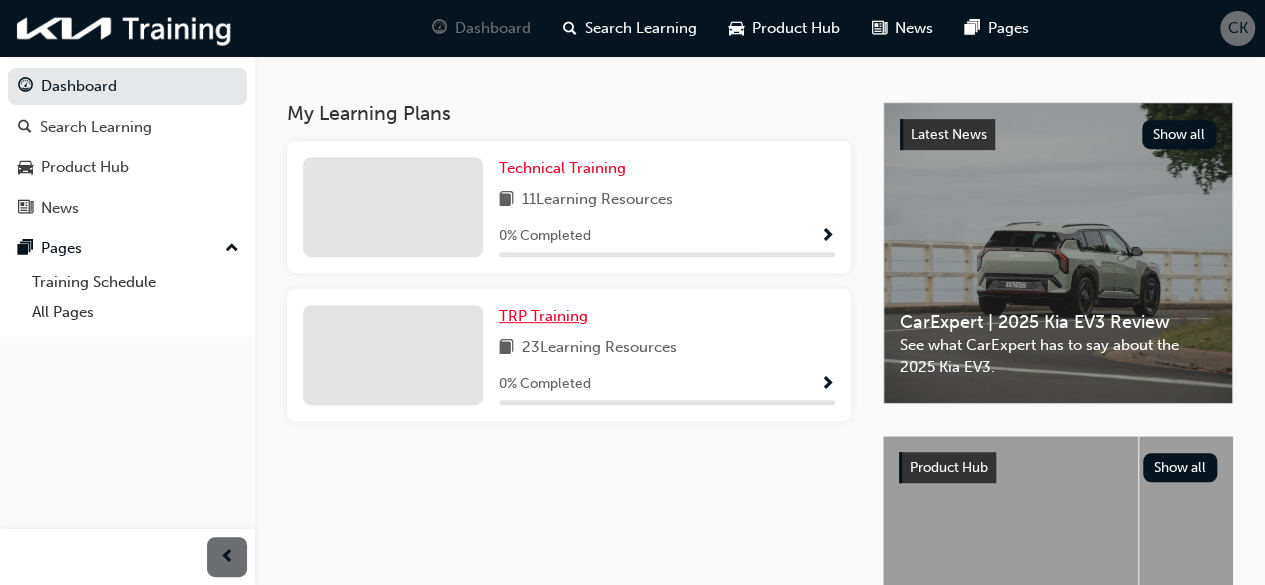 click on "TRP Training" at bounding box center [543, 316] 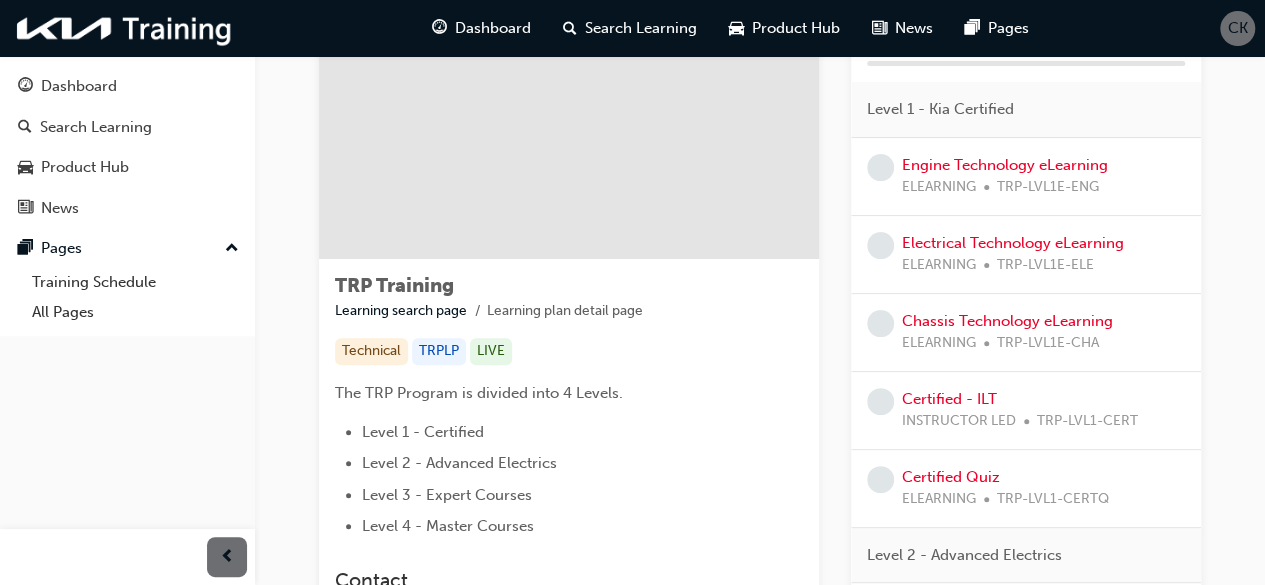 scroll, scrollTop: 100, scrollLeft: 0, axis: vertical 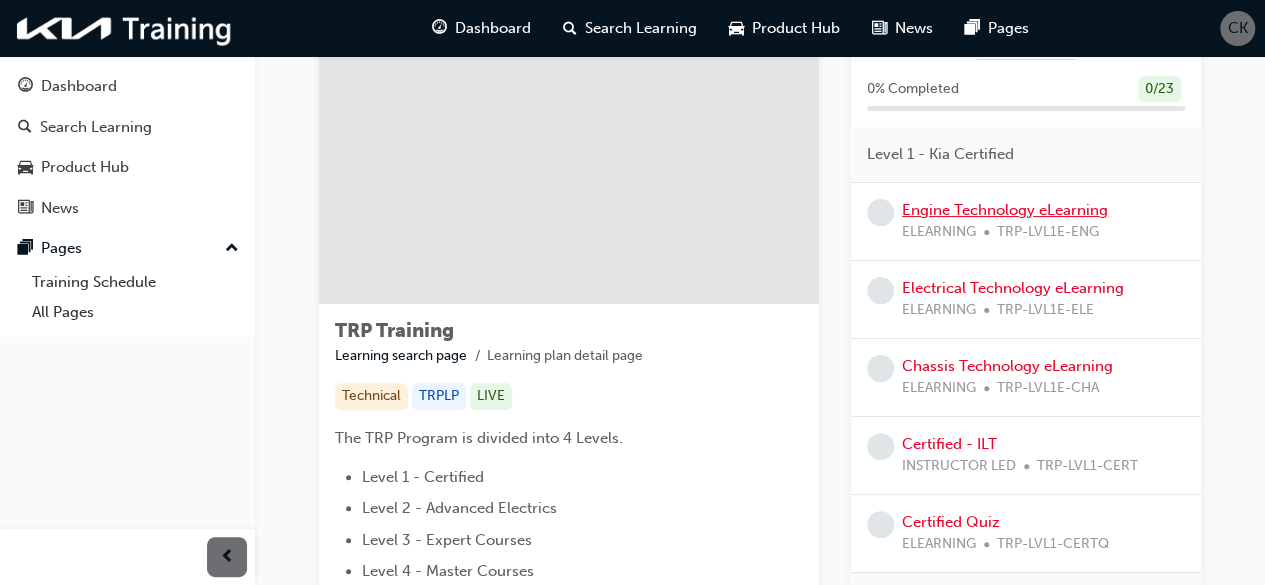 click on "Engine Technology eLearning" at bounding box center [1005, 210] 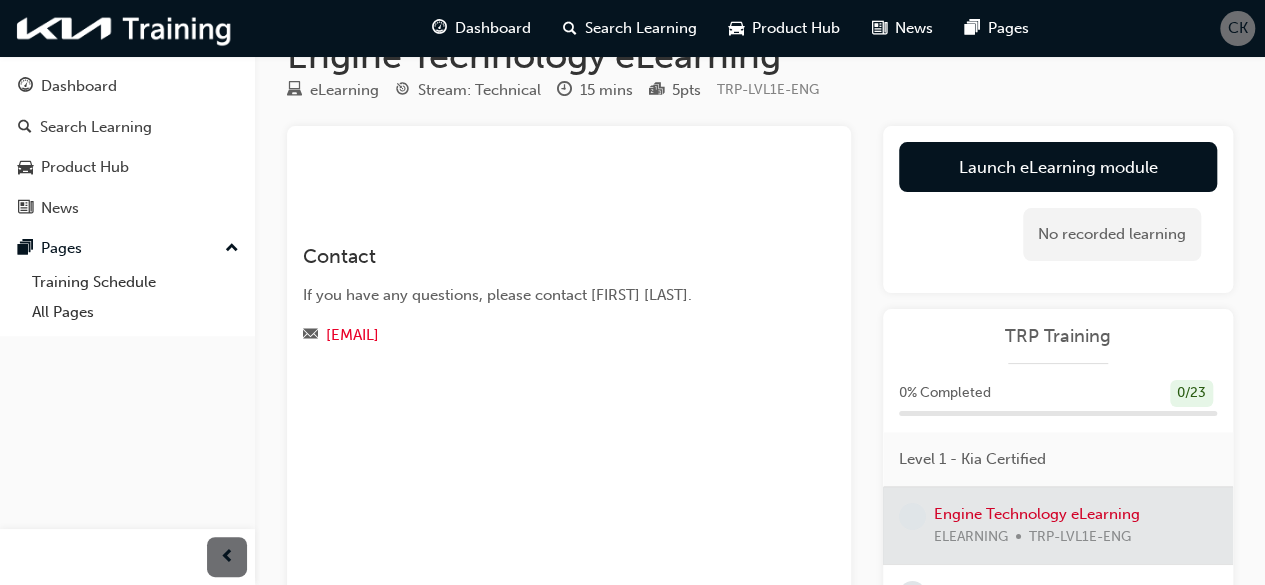 scroll, scrollTop: 13, scrollLeft: 0, axis: vertical 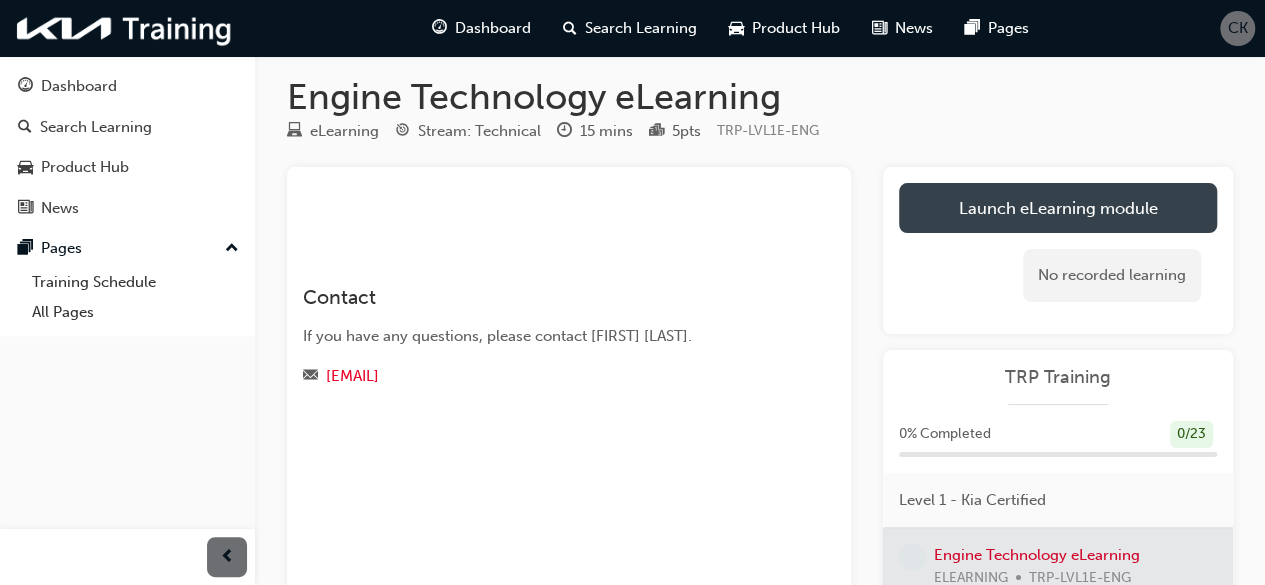 click on "Launch eLearning module" at bounding box center (1058, 208) 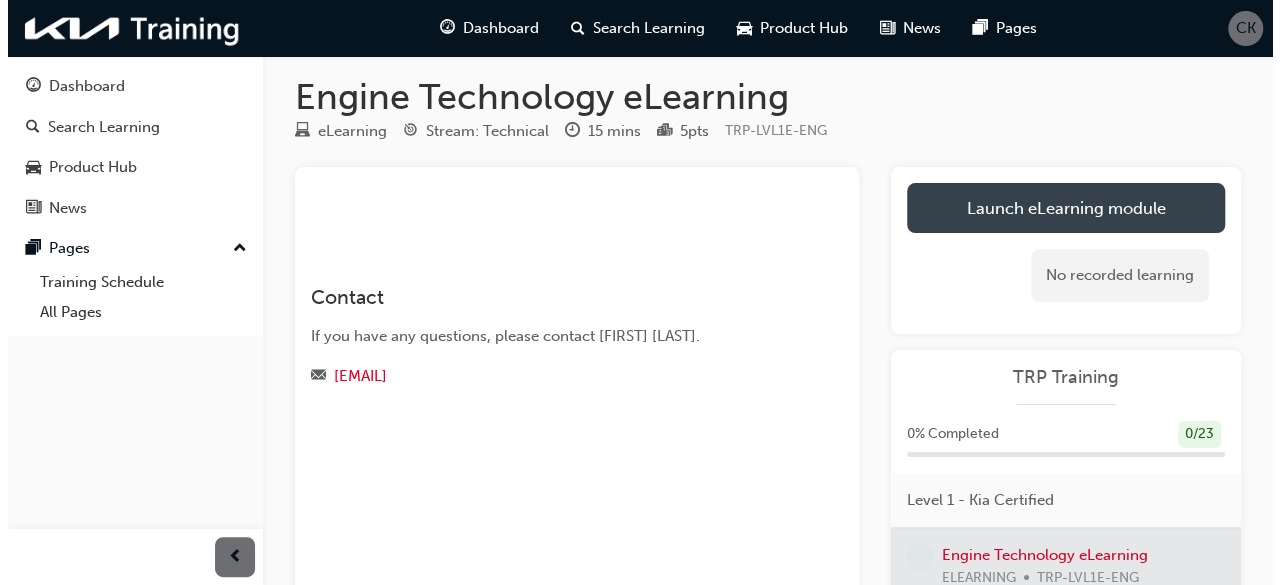 scroll, scrollTop: 0, scrollLeft: 0, axis: both 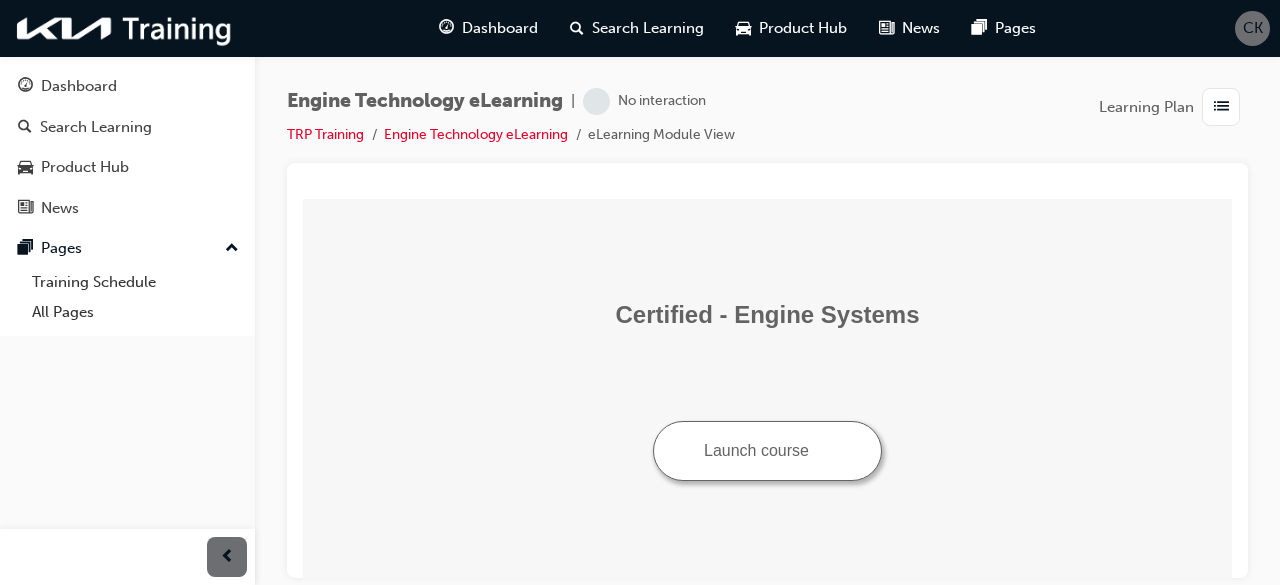 click on "Launch course" at bounding box center [767, 450] 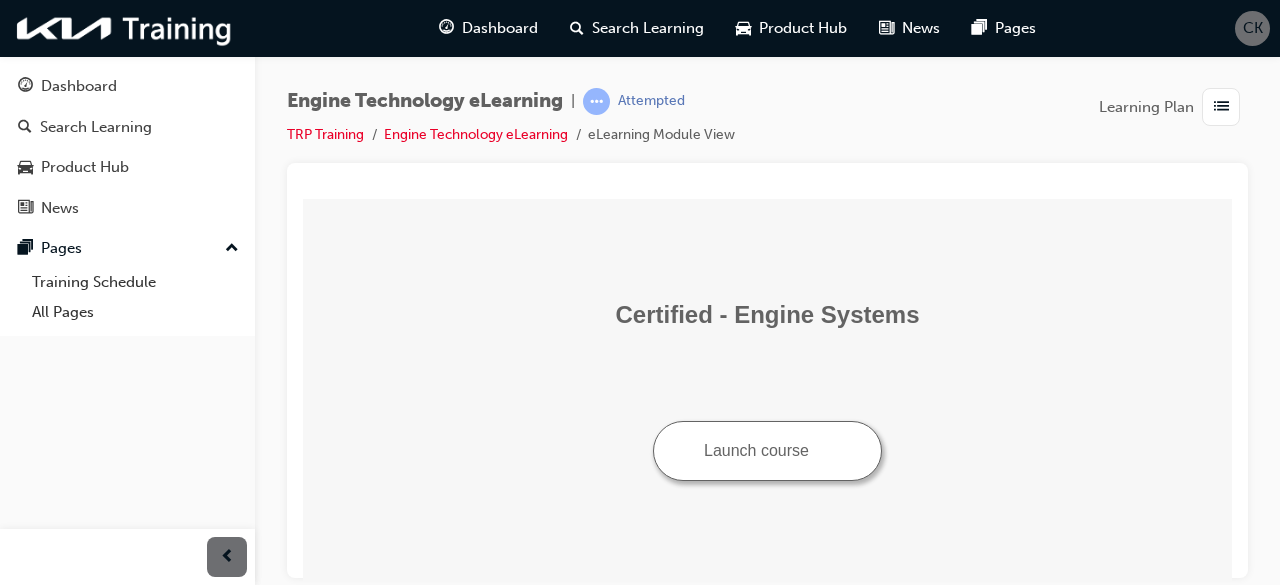 click on "Launch course" at bounding box center [767, 450] 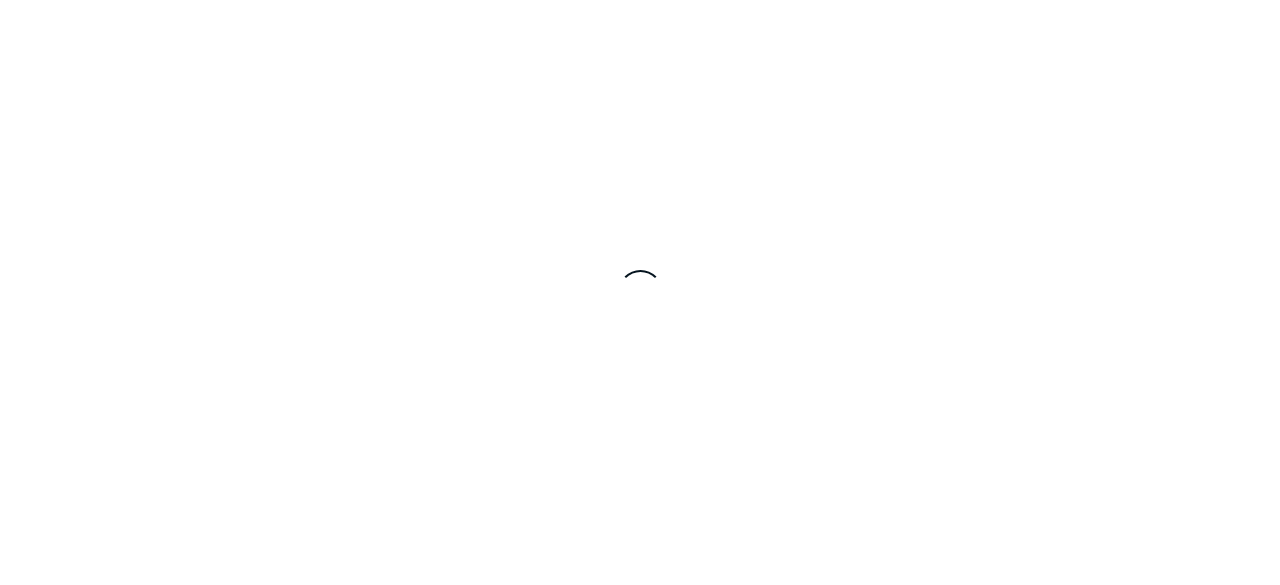 scroll, scrollTop: 0, scrollLeft: 0, axis: both 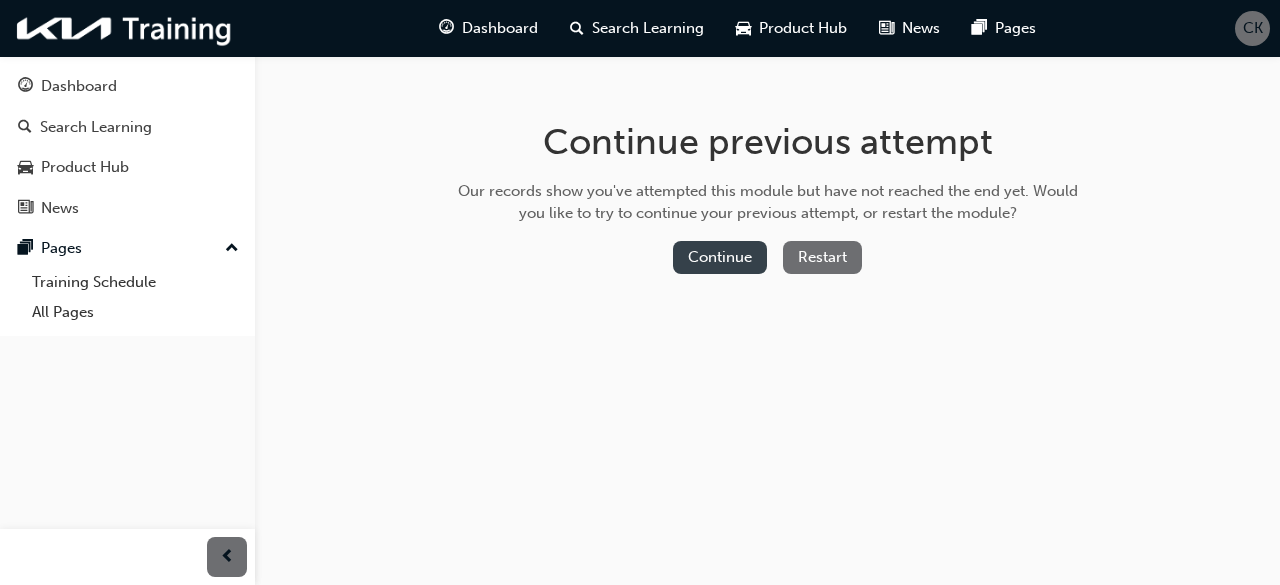 click on "Continue" at bounding box center (720, 257) 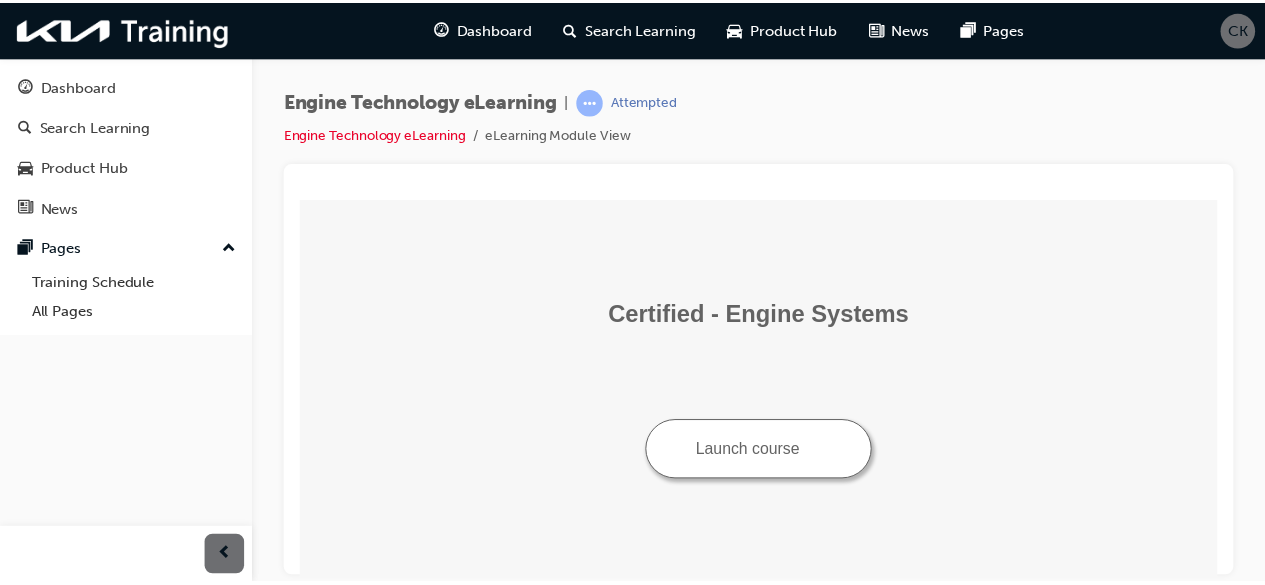 scroll, scrollTop: 0, scrollLeft: 0, axis: both 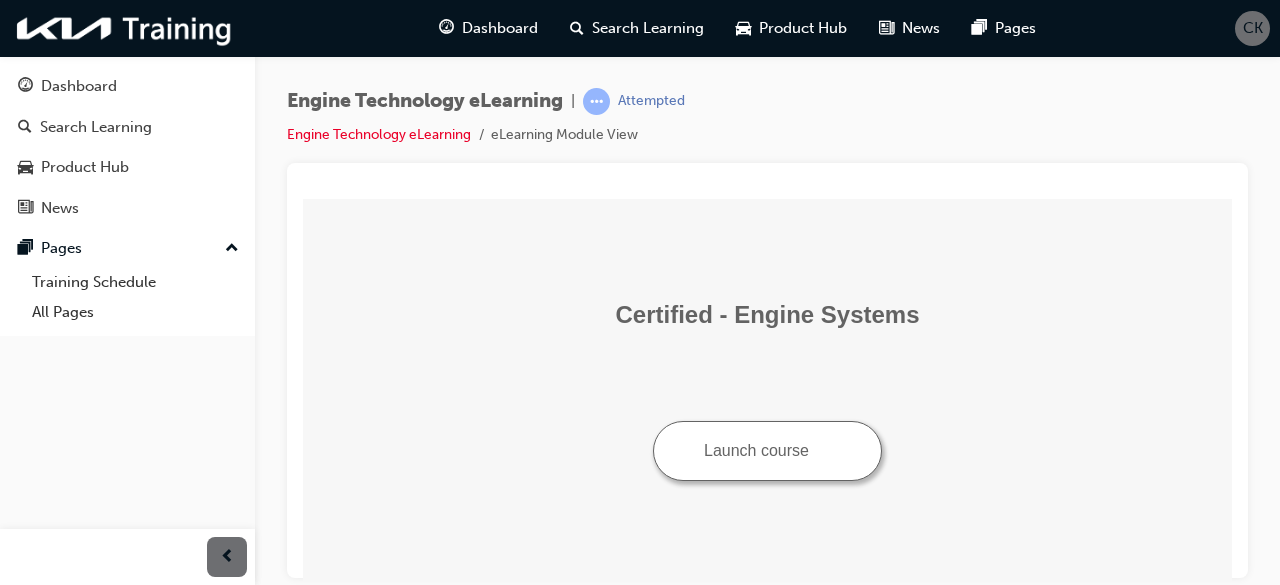 click on "Launch course" at bounding box center [767, 450] 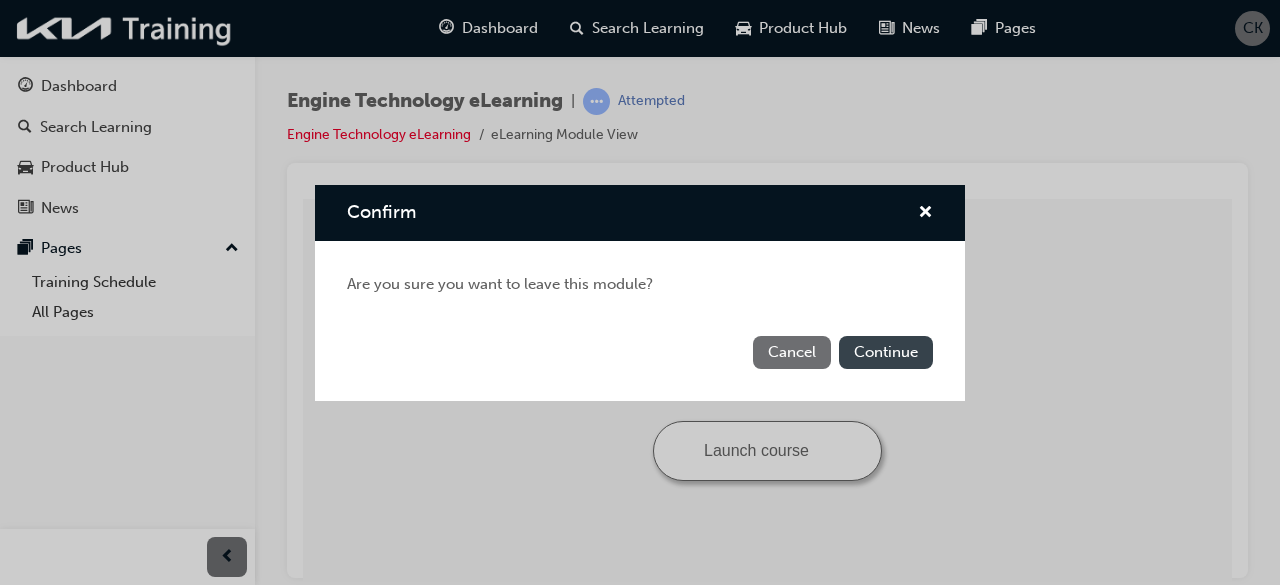 click on "Continue" at bounding box center (886, 352) 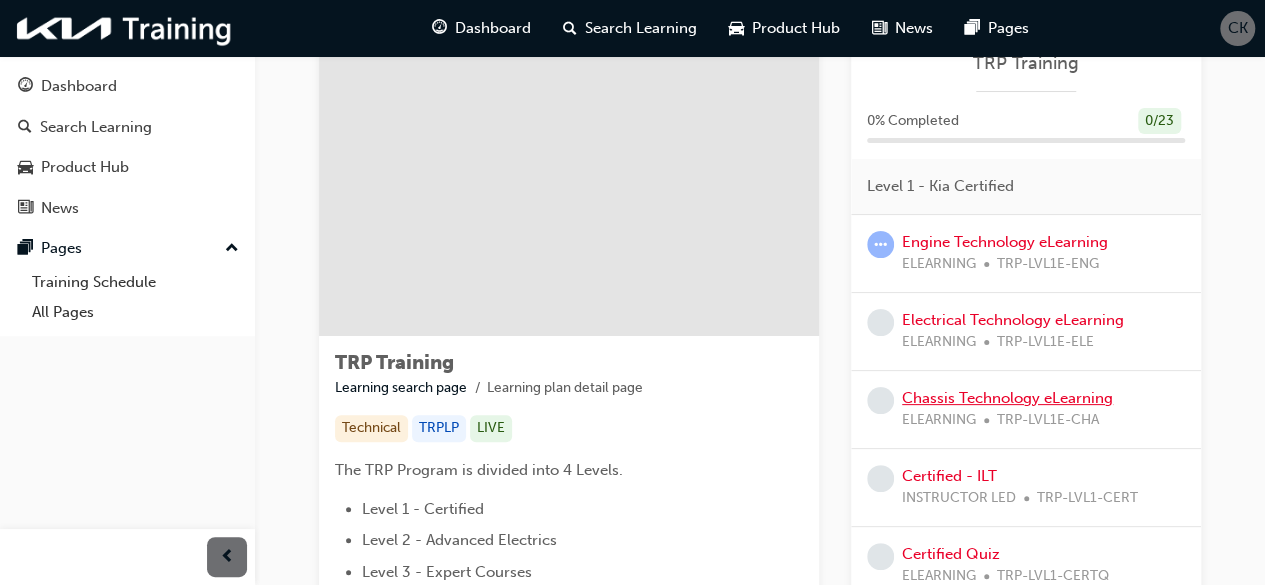 scroll, scrollTop: 100, scrollLeft: 0, axis: vertical 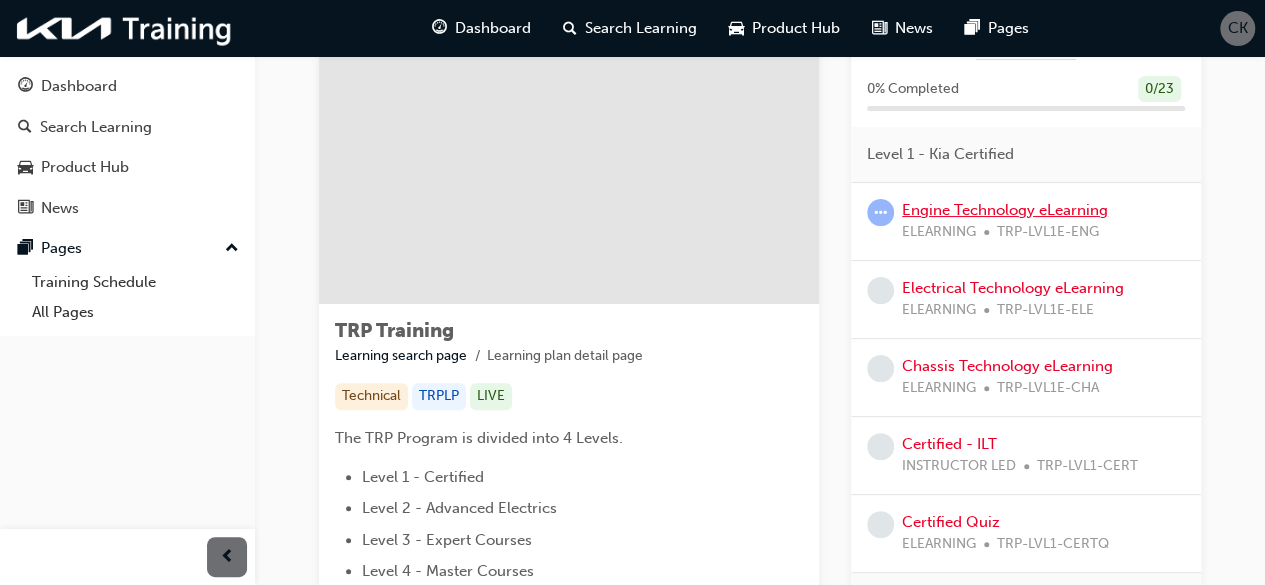 click on "Engine Technology eLearning" at bounding box center (1005, 210) 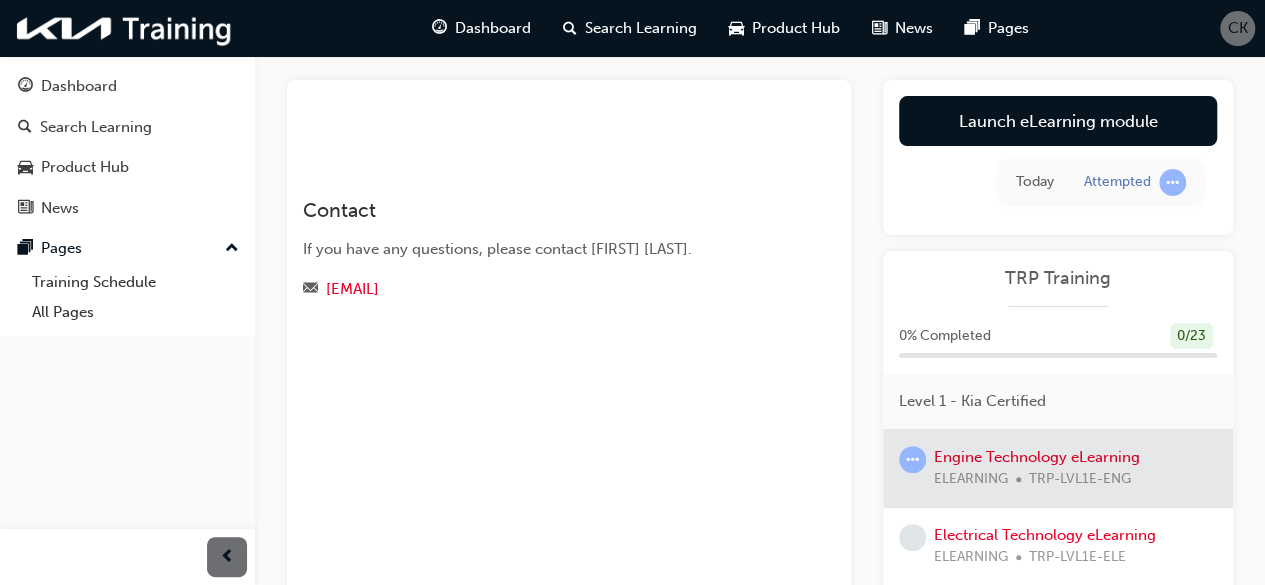 scroll, scrollTop: 200, scrollLeft: 0, axis: vertical 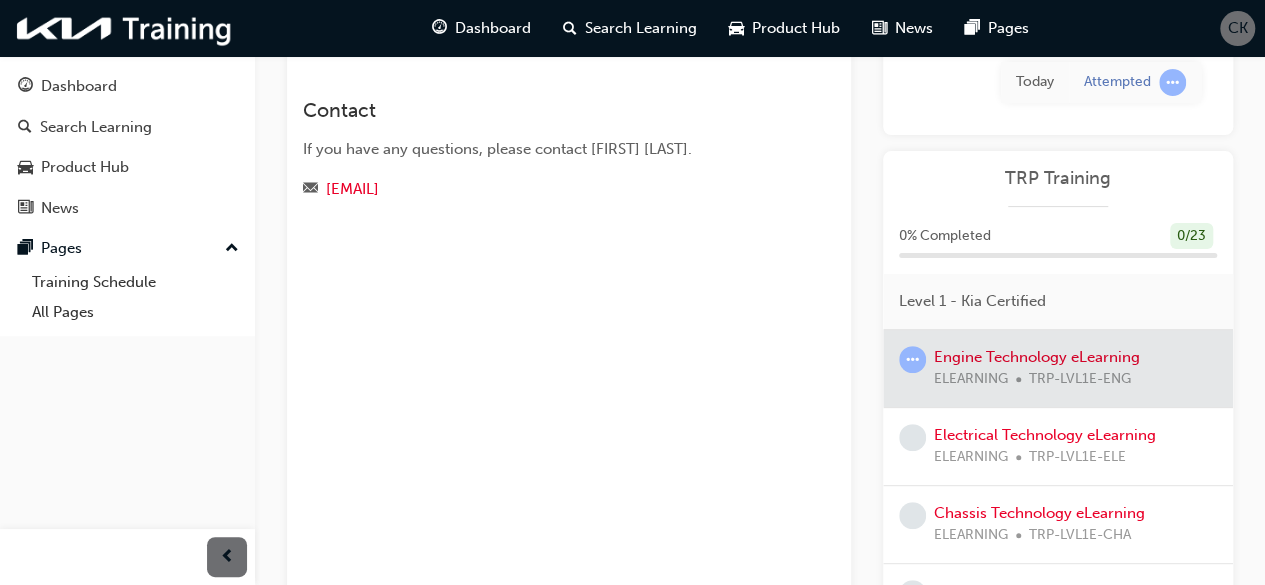 click at bounding box center [1058, 368] 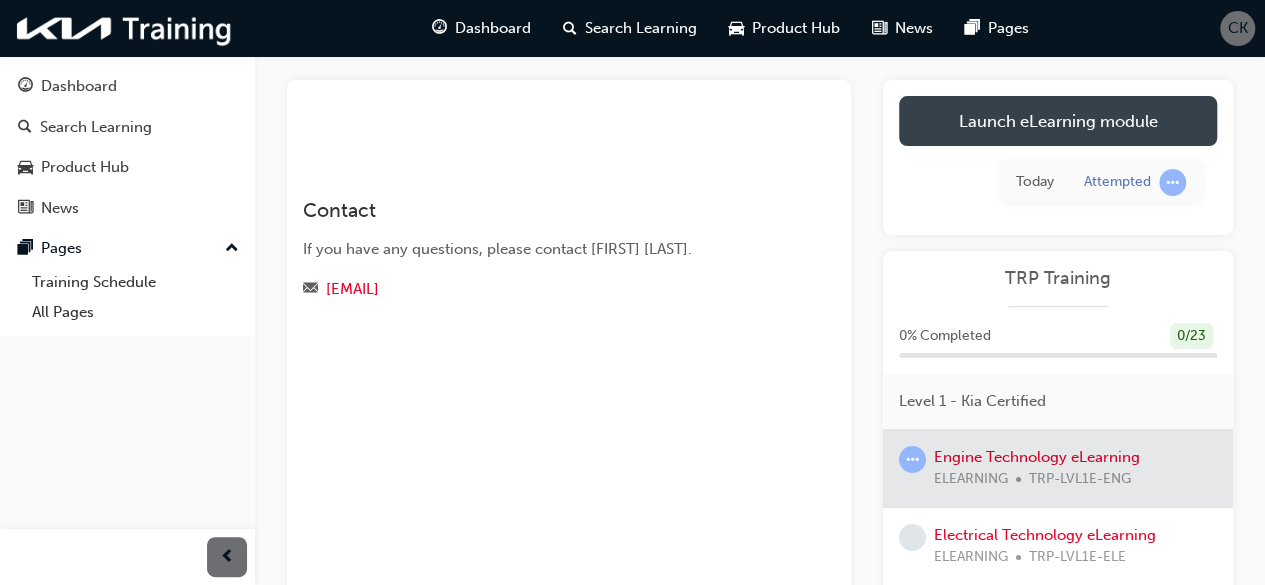click on "Launch eLearning module" at bounding box center (1058, 121) 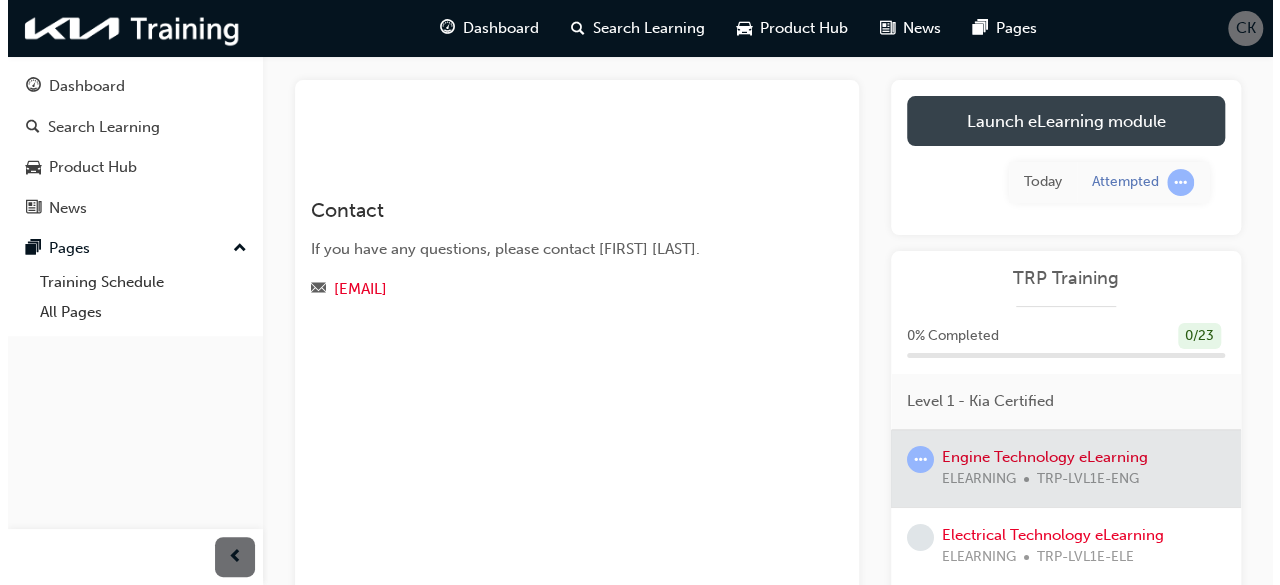 scroll, scrollTop: 0, scrollLeft: 0, axis: both 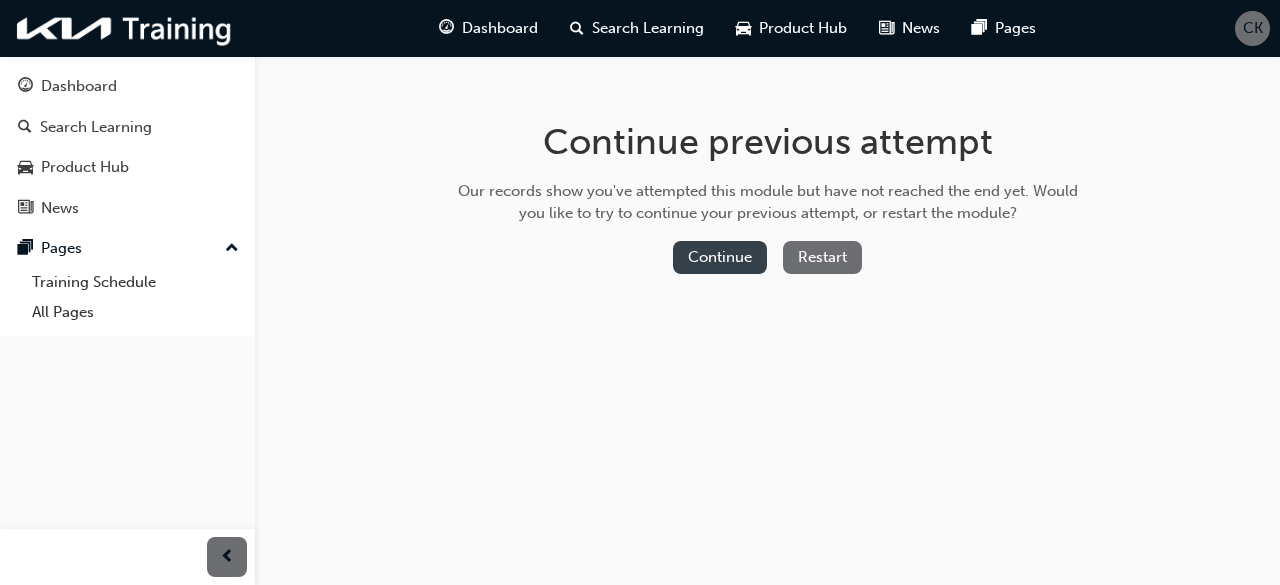 click on "Continue" at bounding box center (720, 257) 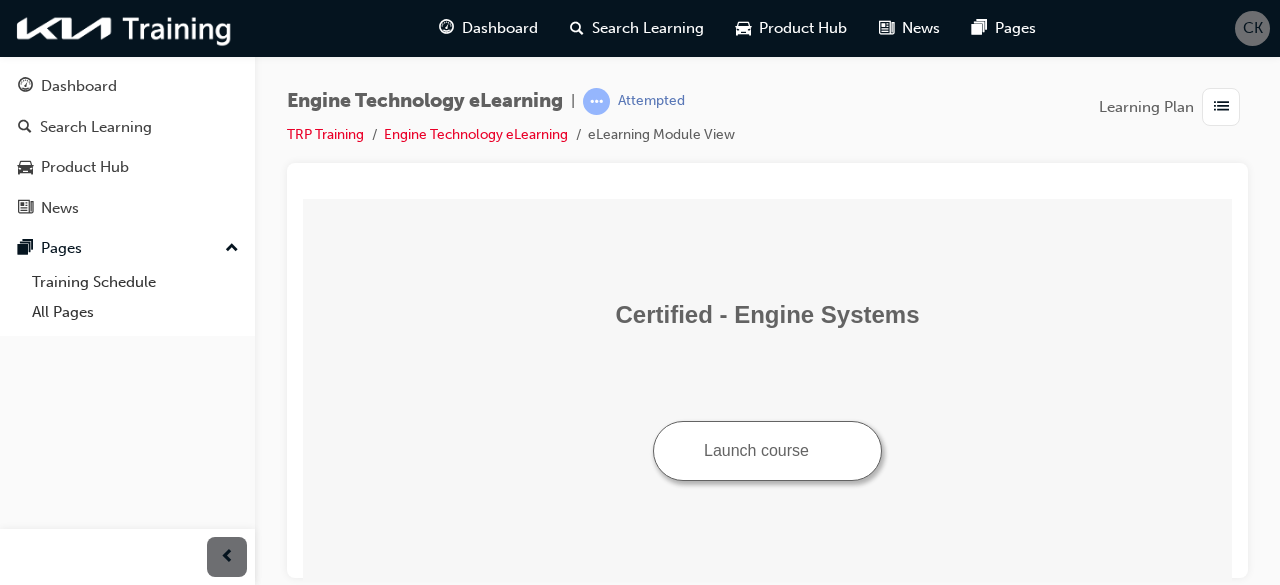 scroll, scrollTop: 0, scrollLeft: 0, axis: both 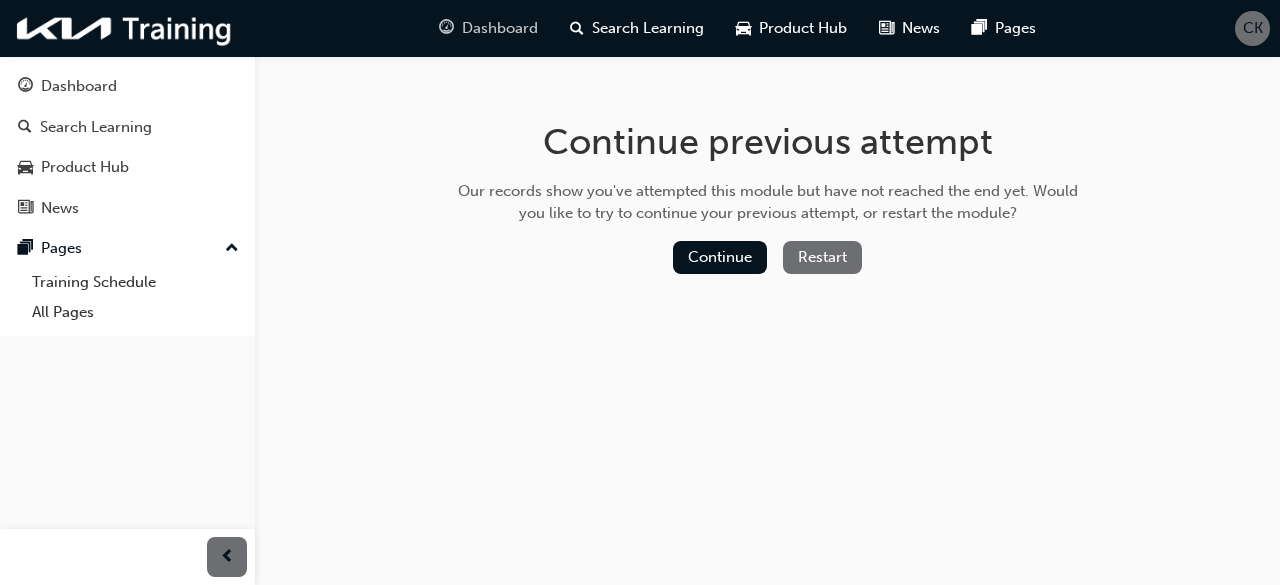 click on "Dashboard" at bounding box center (500, 28) 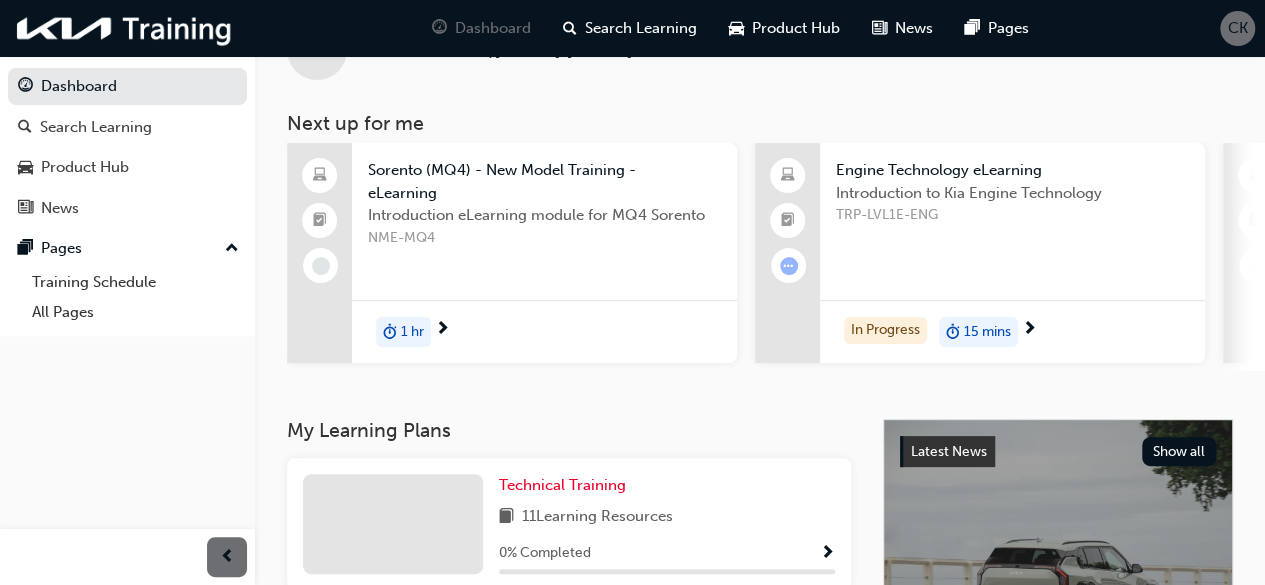 scroll, scrollTop: 100, scrollLeft: 0, axis: vertical 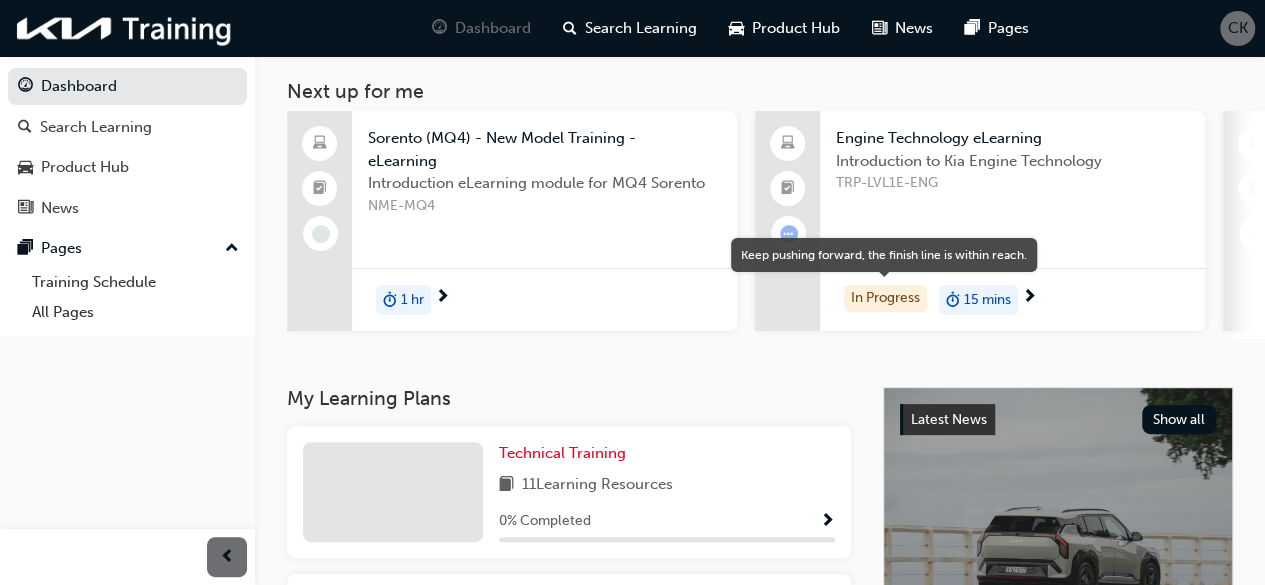 click on "In Progress" at bounding box center [885, 298] 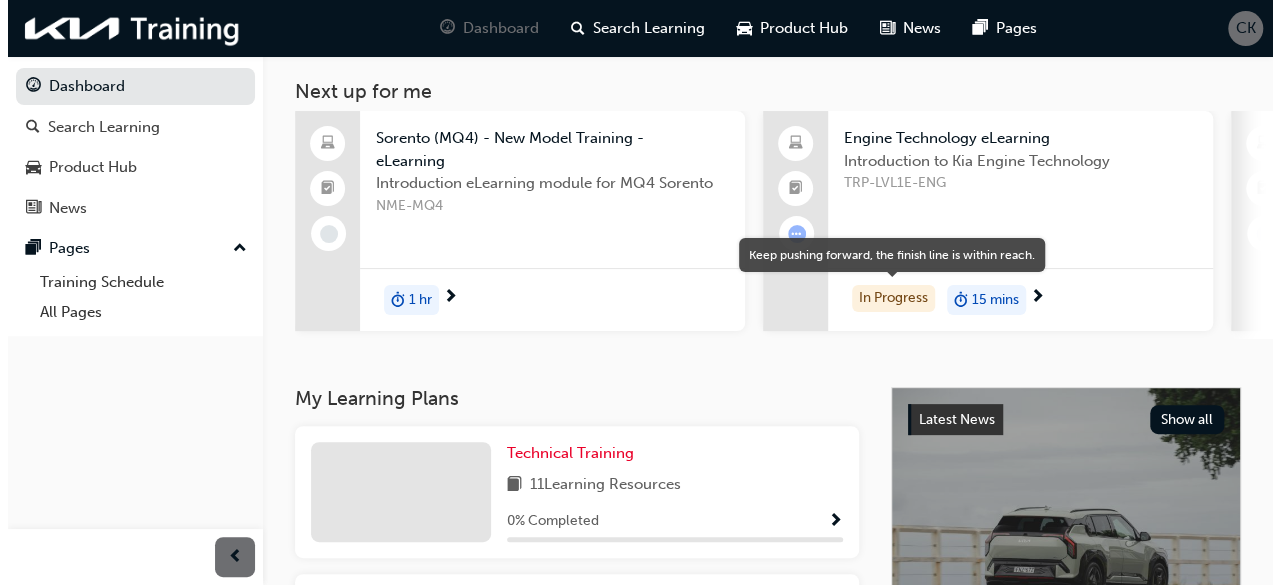 scroll, scrollTop: 0, scrollLeft: 0, axis: both 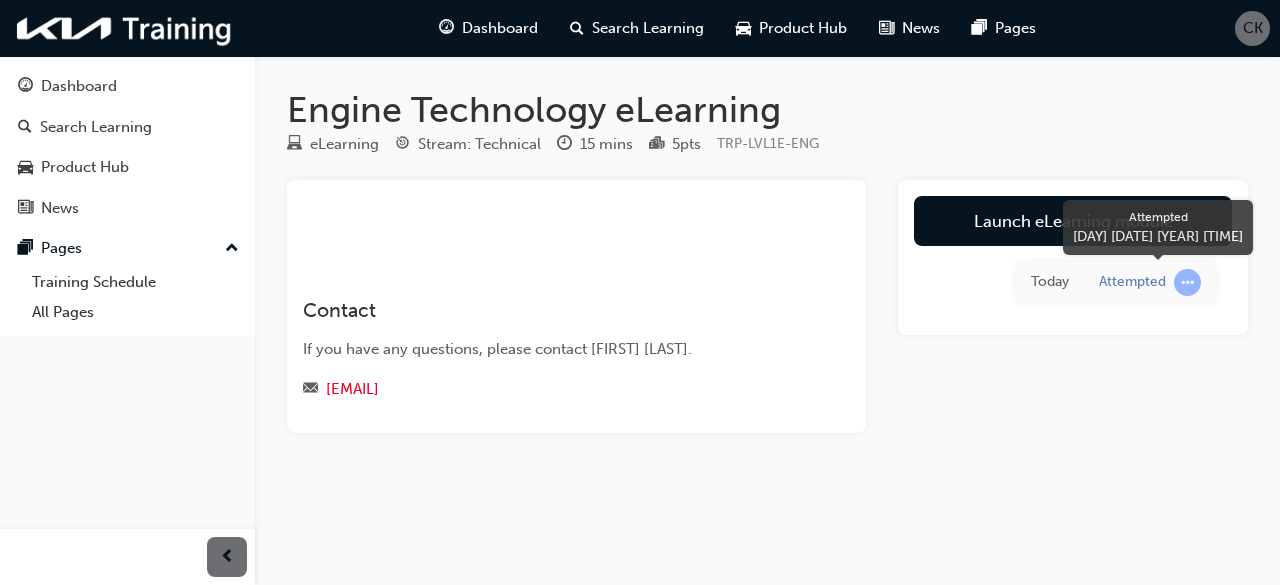 click on "Attempted" at bounding box center (1132, 282) 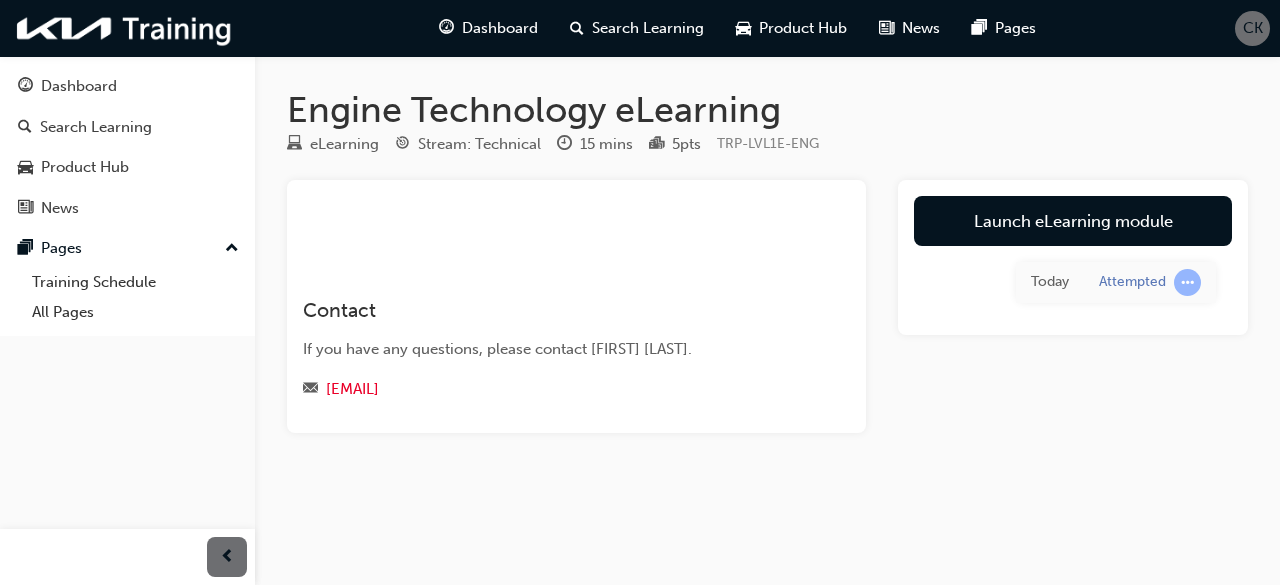 click on "Today" at bounding box center (1050, 282) 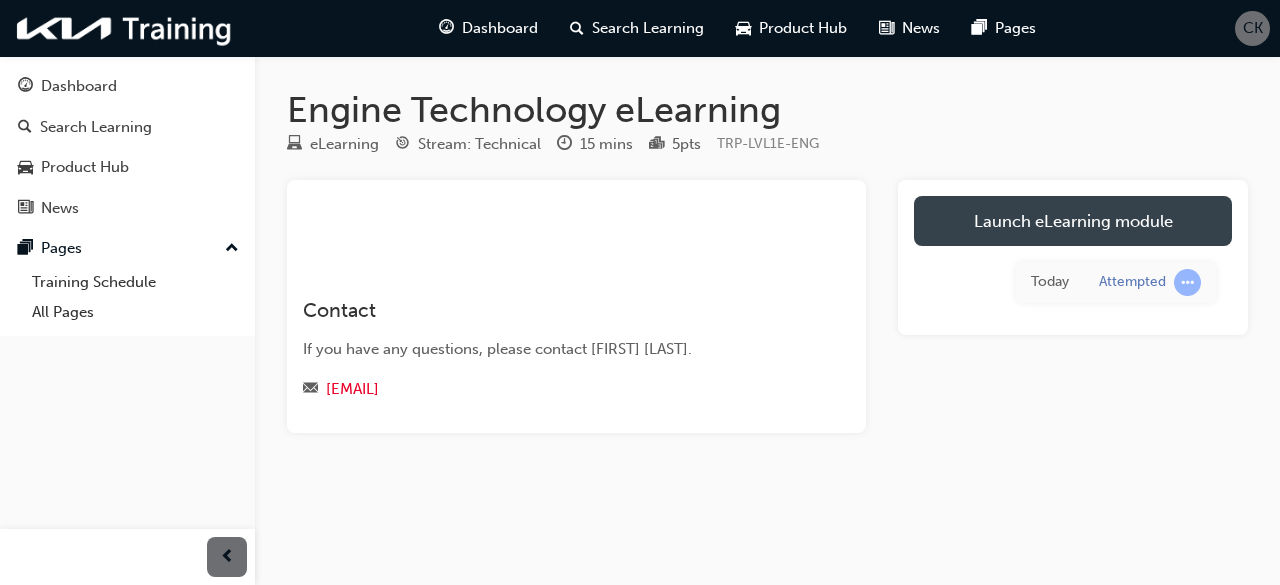 click on "Launch eLearning module" at bounding box center (1073, 221) 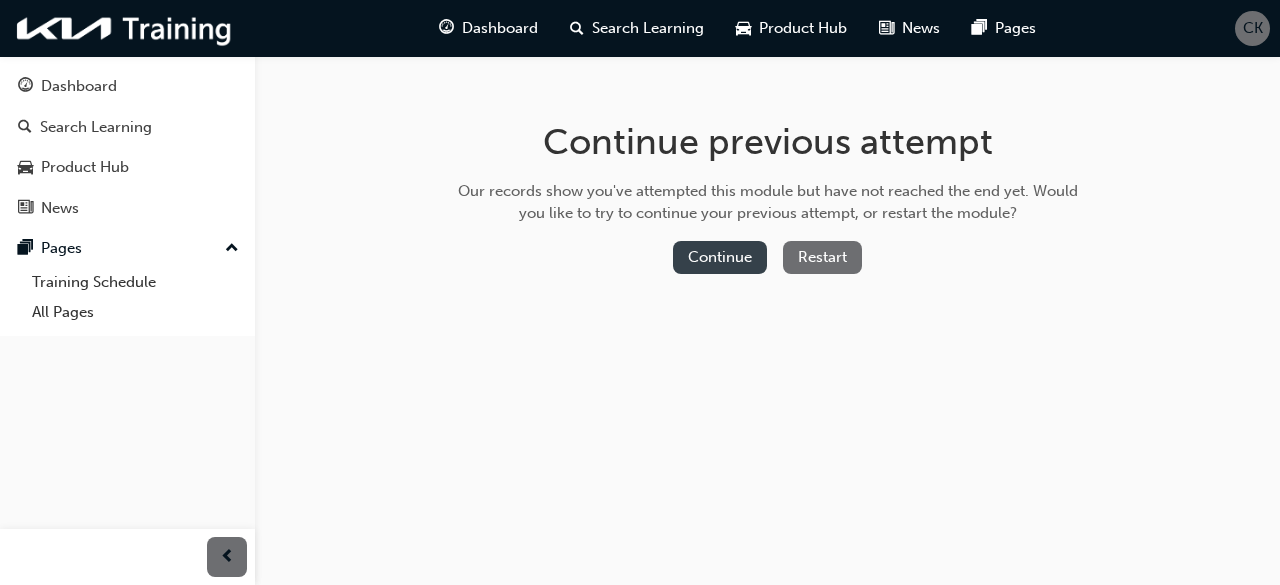 click on "Continue" at bounding box center [720, 257] 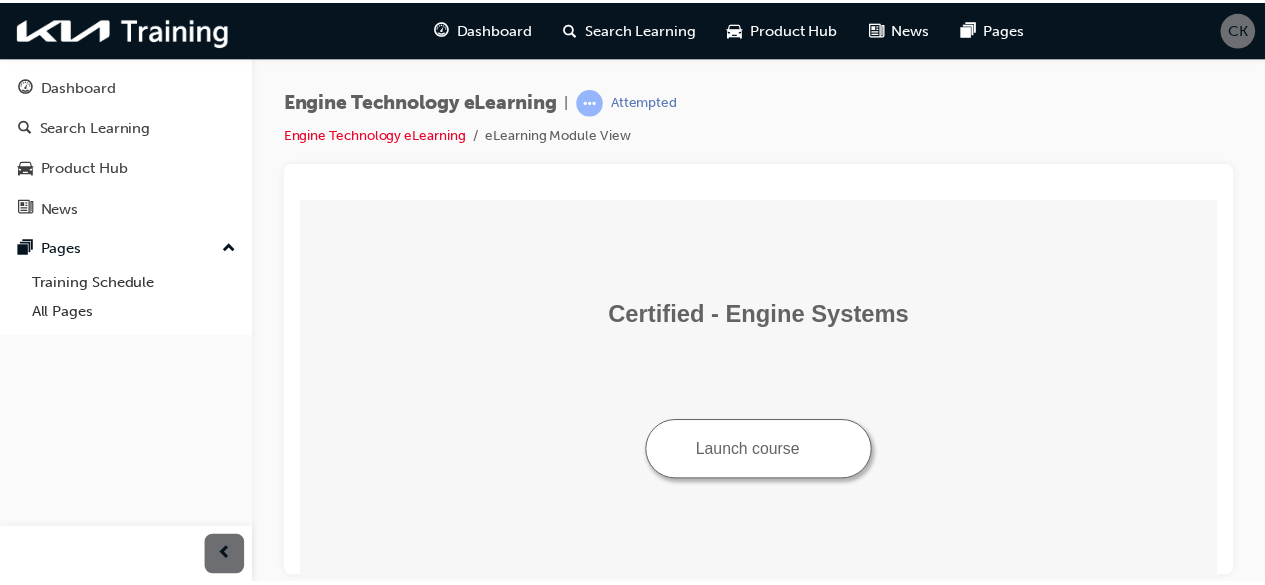 scroll, scrollTop: 0, scrollLeft: 0, axis: both 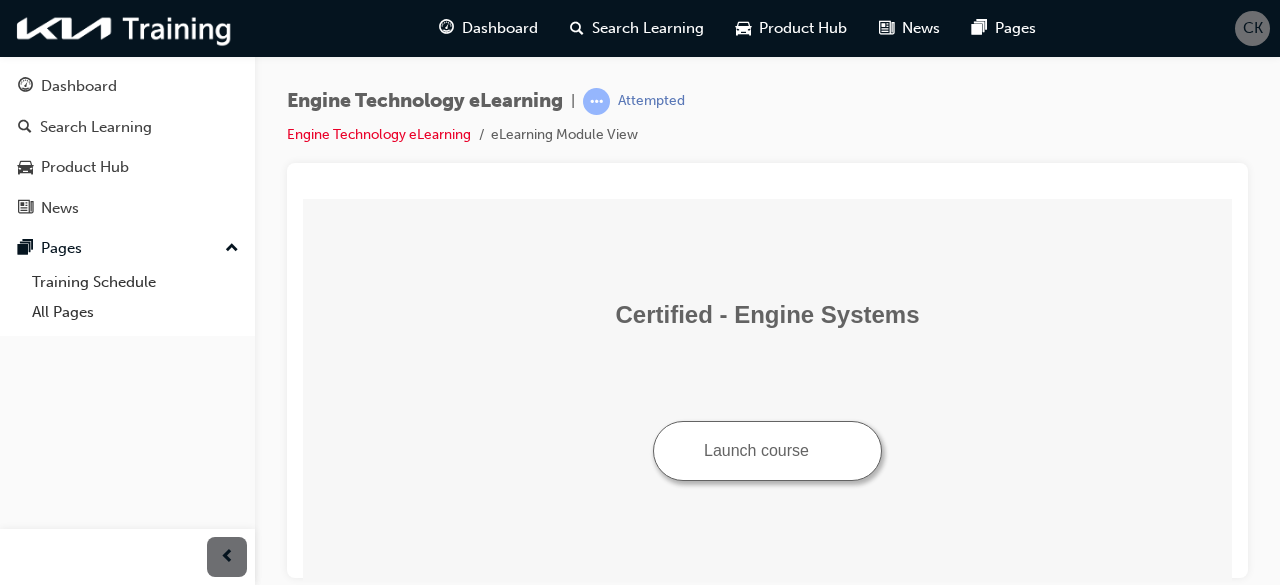 click on "Launch course" at bounding box center (767, 450) 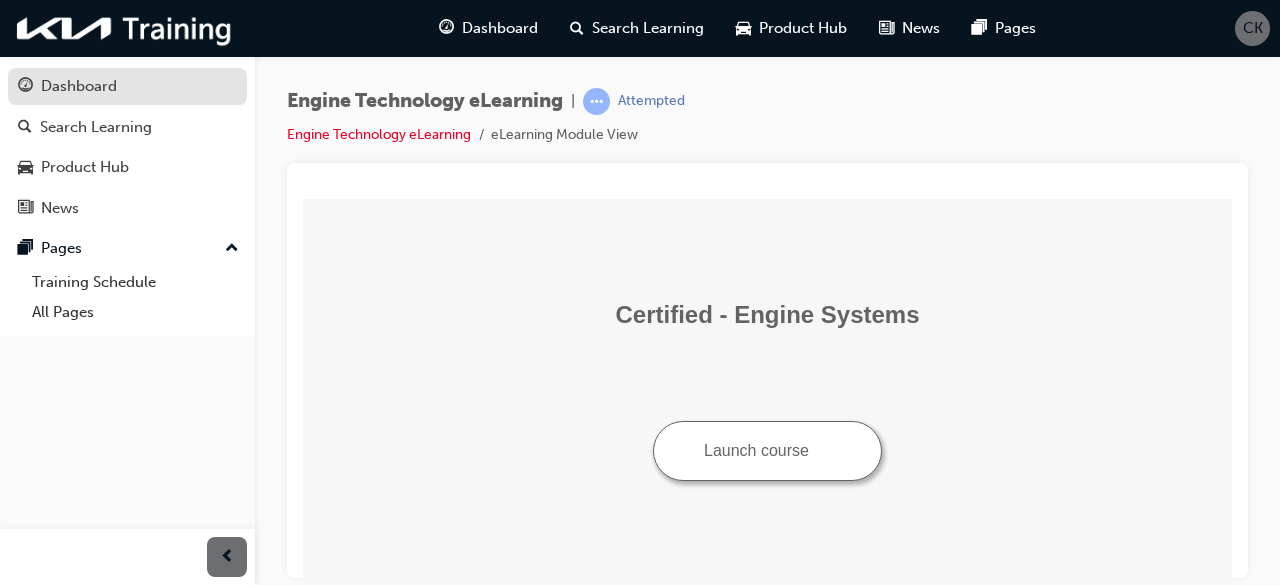 click on "Dashboard" at bounding box center (79, 86) 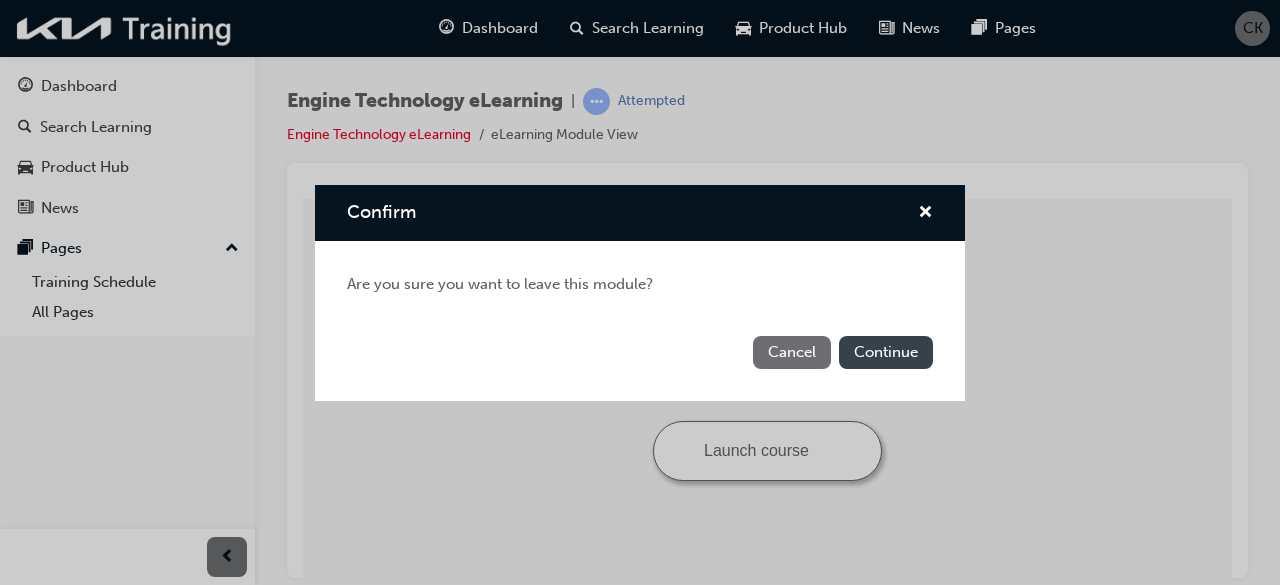 click on "Continue" at bounding box center (886, 352) 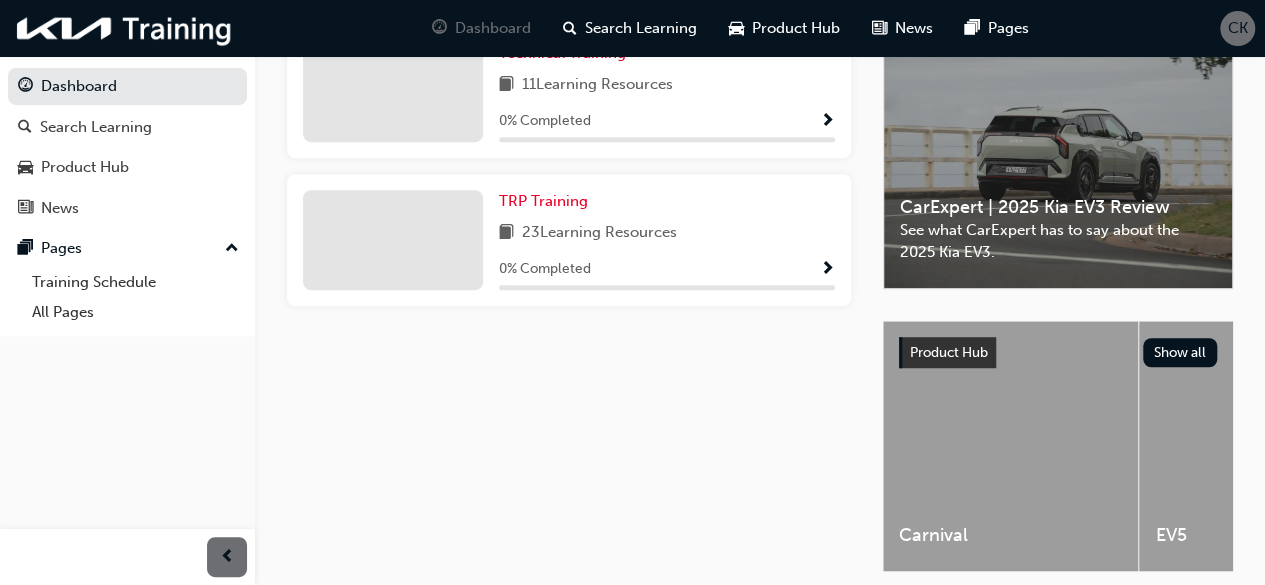 scroll, scrollTop: 400, scrollLeft: 0, axis: vertical 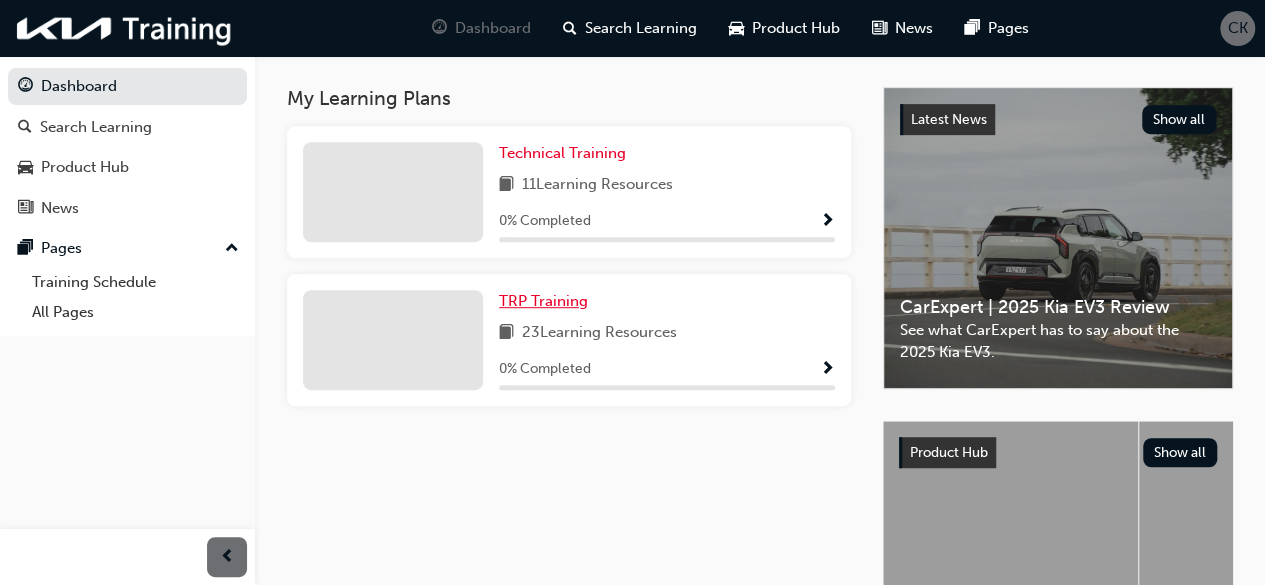 click on "TRP Training" at bounding box center (543, 301) 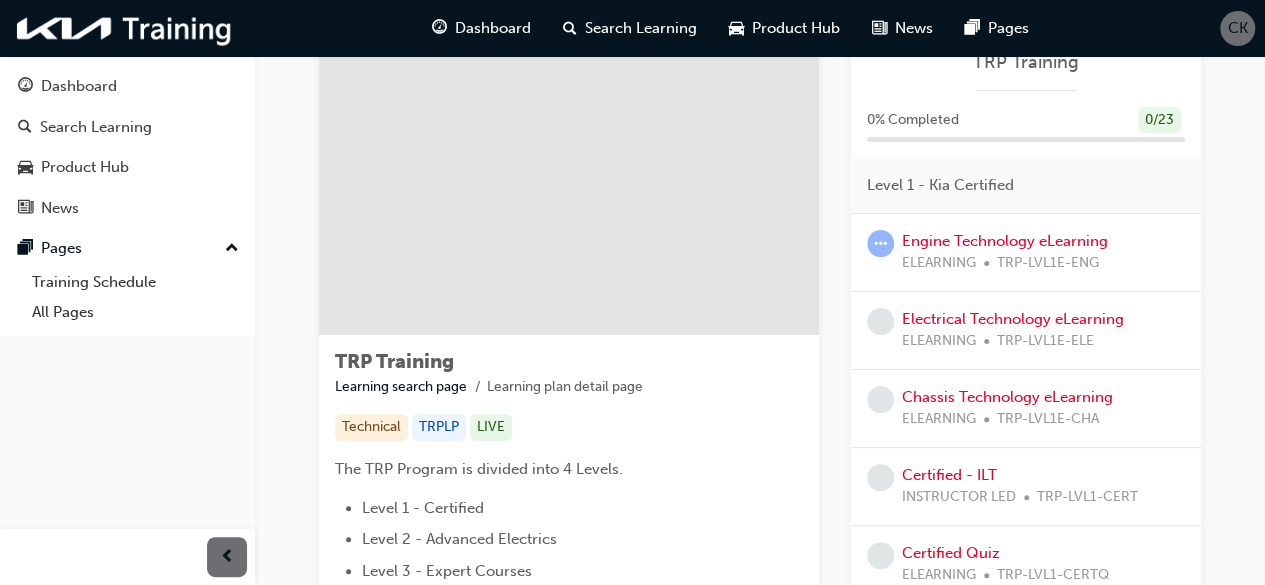 scroll, scrollTop: 100, scrollLeft: 0, axis: vertical 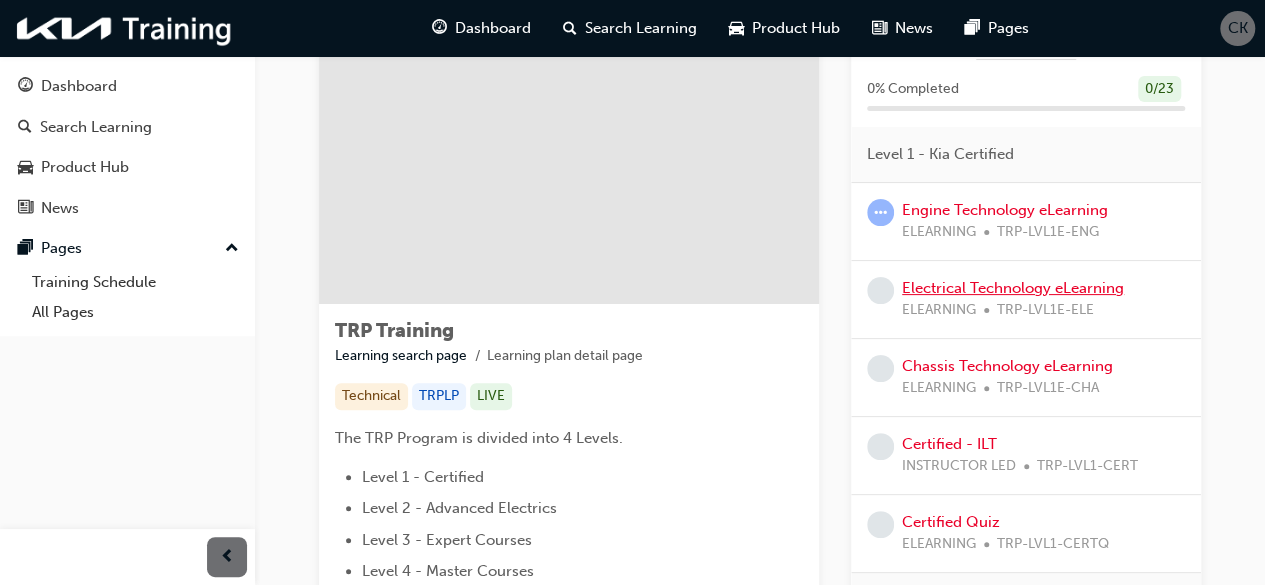 click on "Electrical Technology eLearning" at bounding box center [1013, 288] 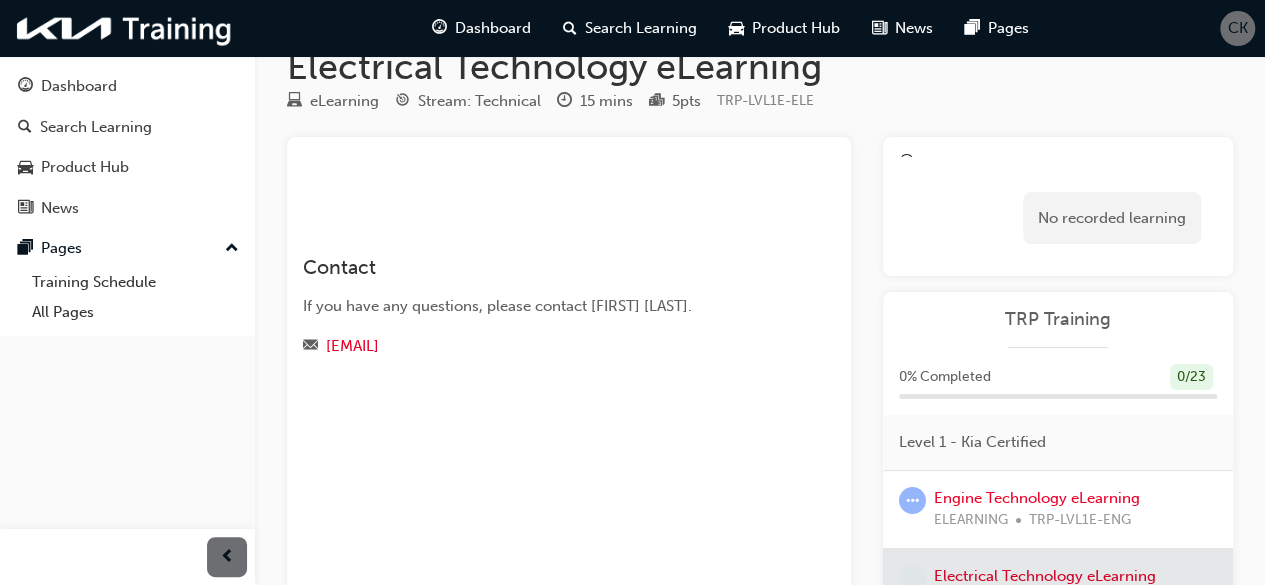 scroll, scrollTop: 0, scrollLeft: 0, axis: both 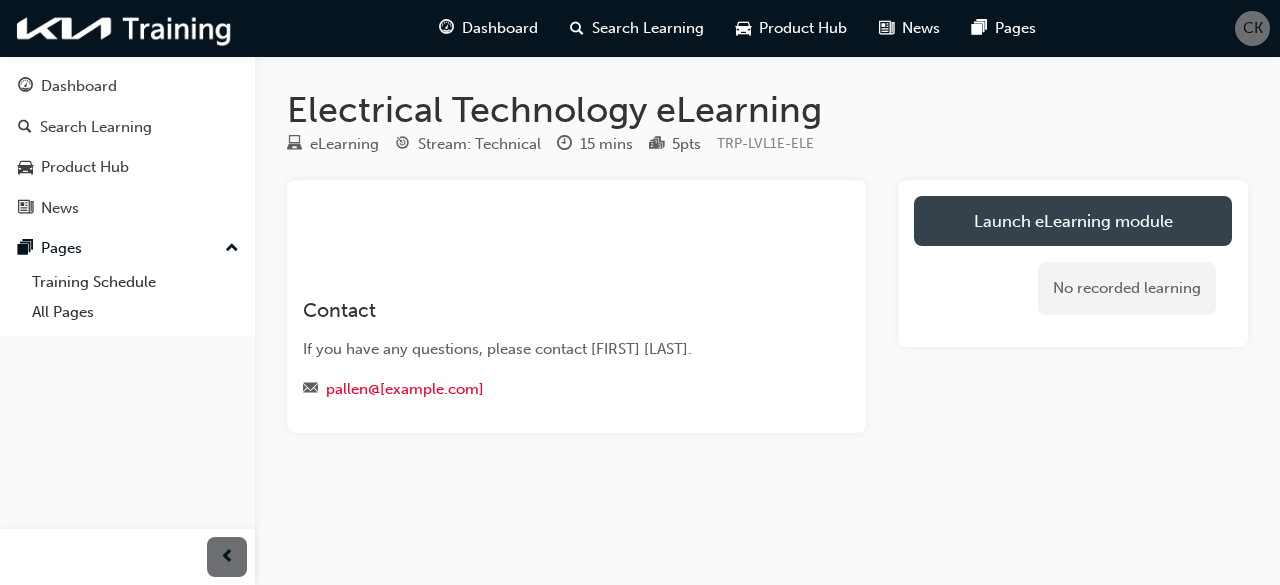 click on "Launch eLearning module" at bounding box center [1073, 221] 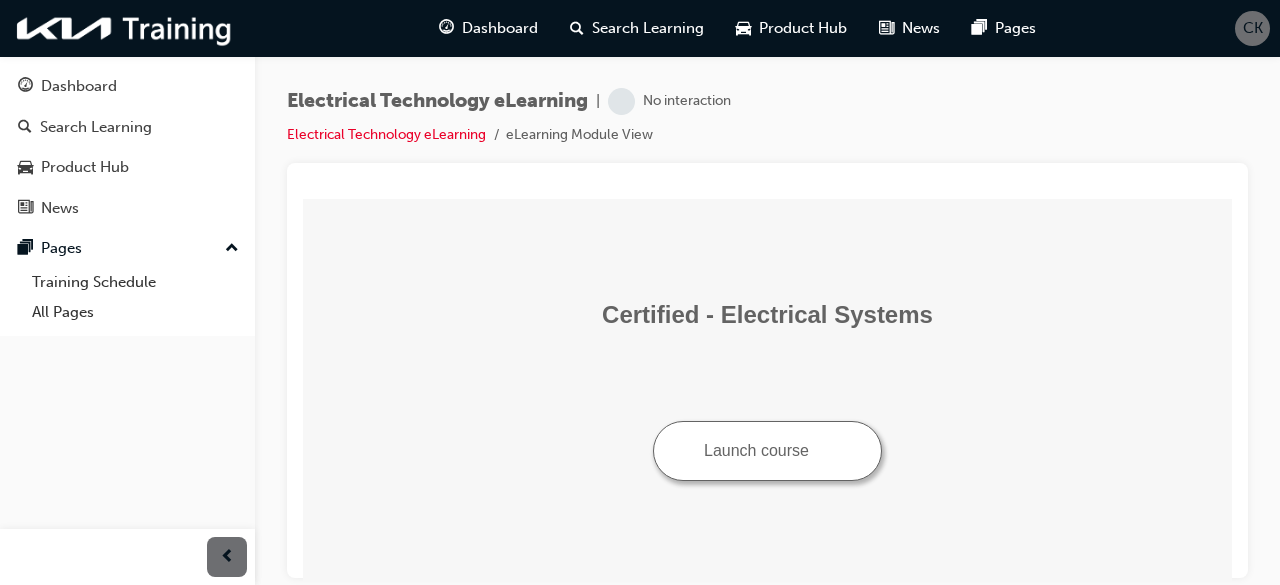 scroll, scrollTop: 0, scrollLeft: 0, axis: both 